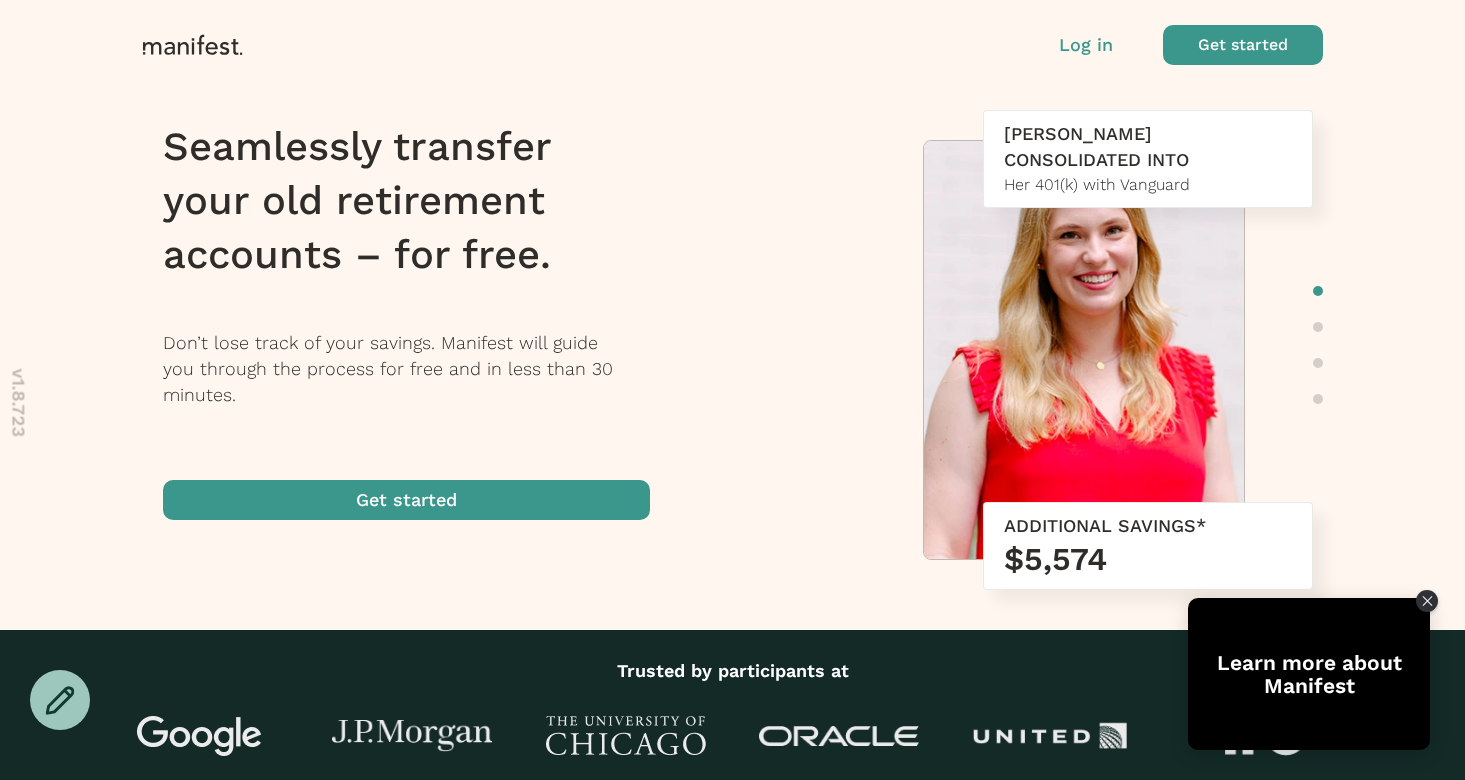 scroll, scrollTop: 0, scrollLeft: 0, axis: both 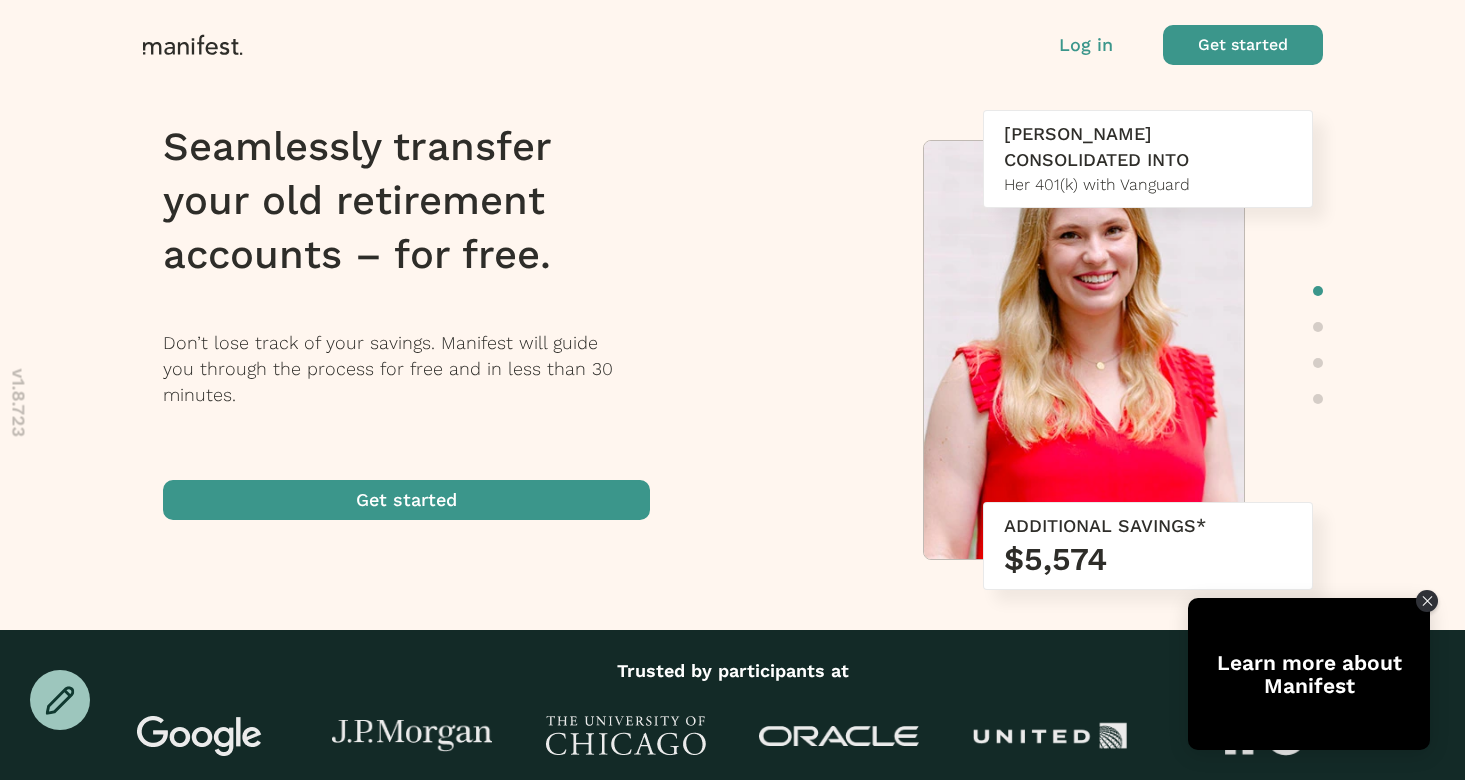 click on "Log in" at bounding box center [1086, 45] 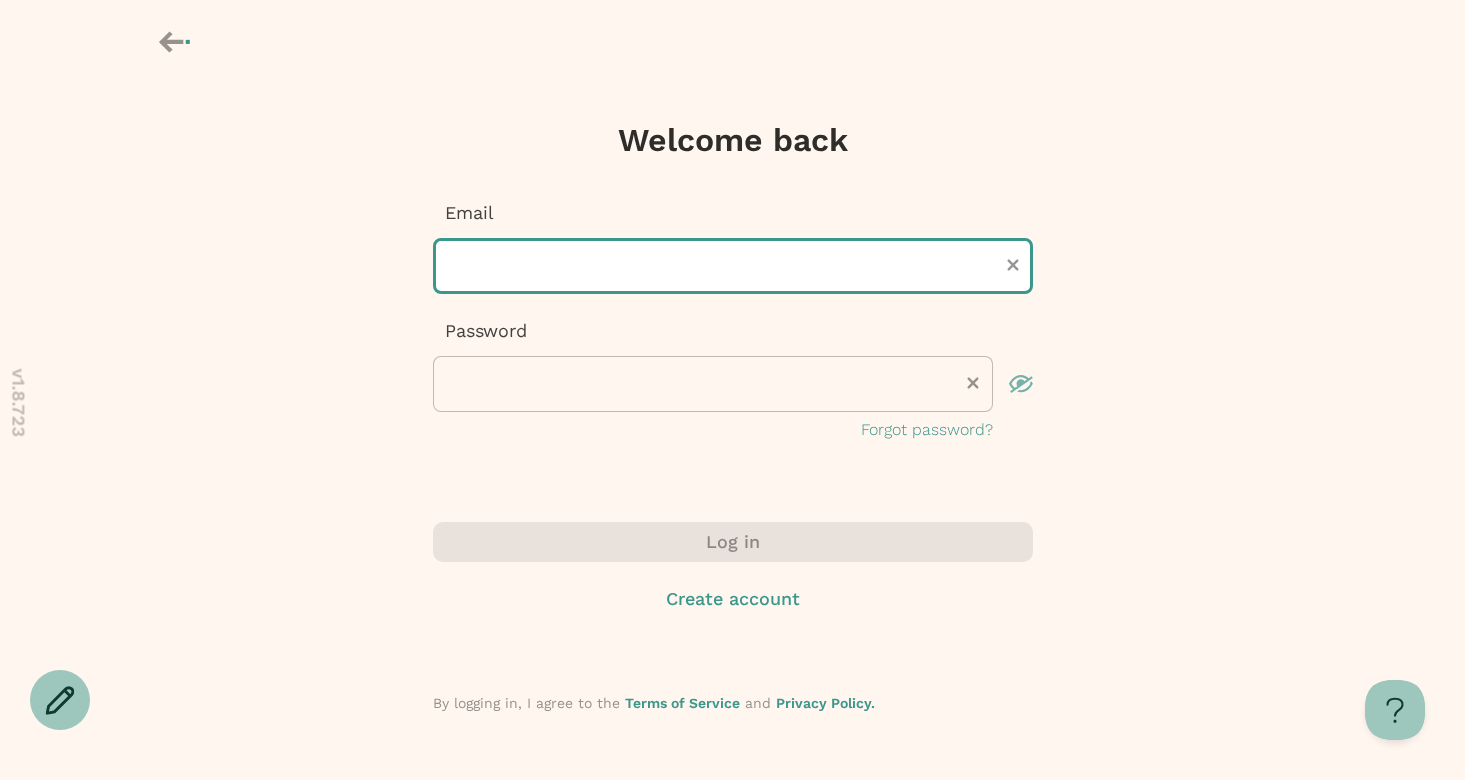 click at bounding box center [733, 266] 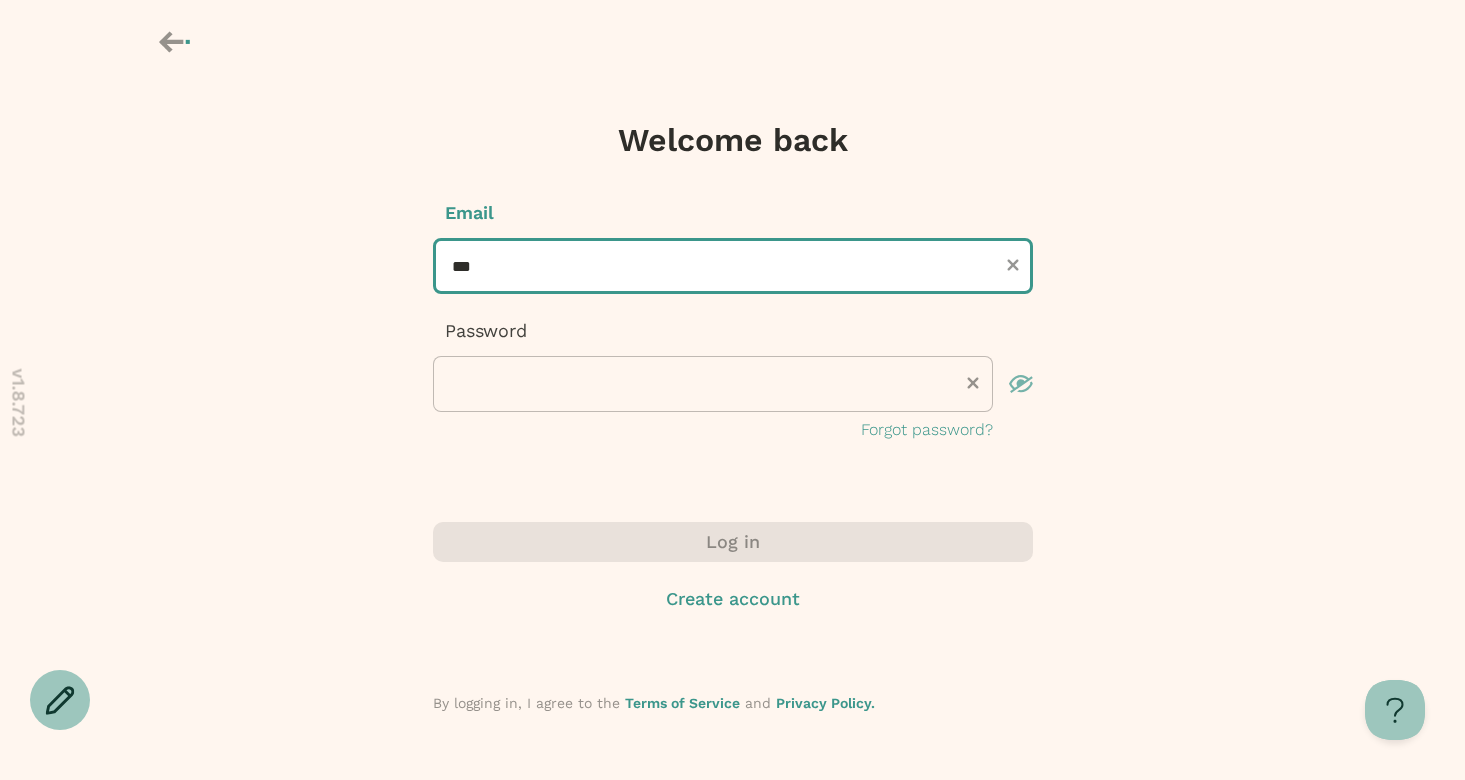 type on "**********" 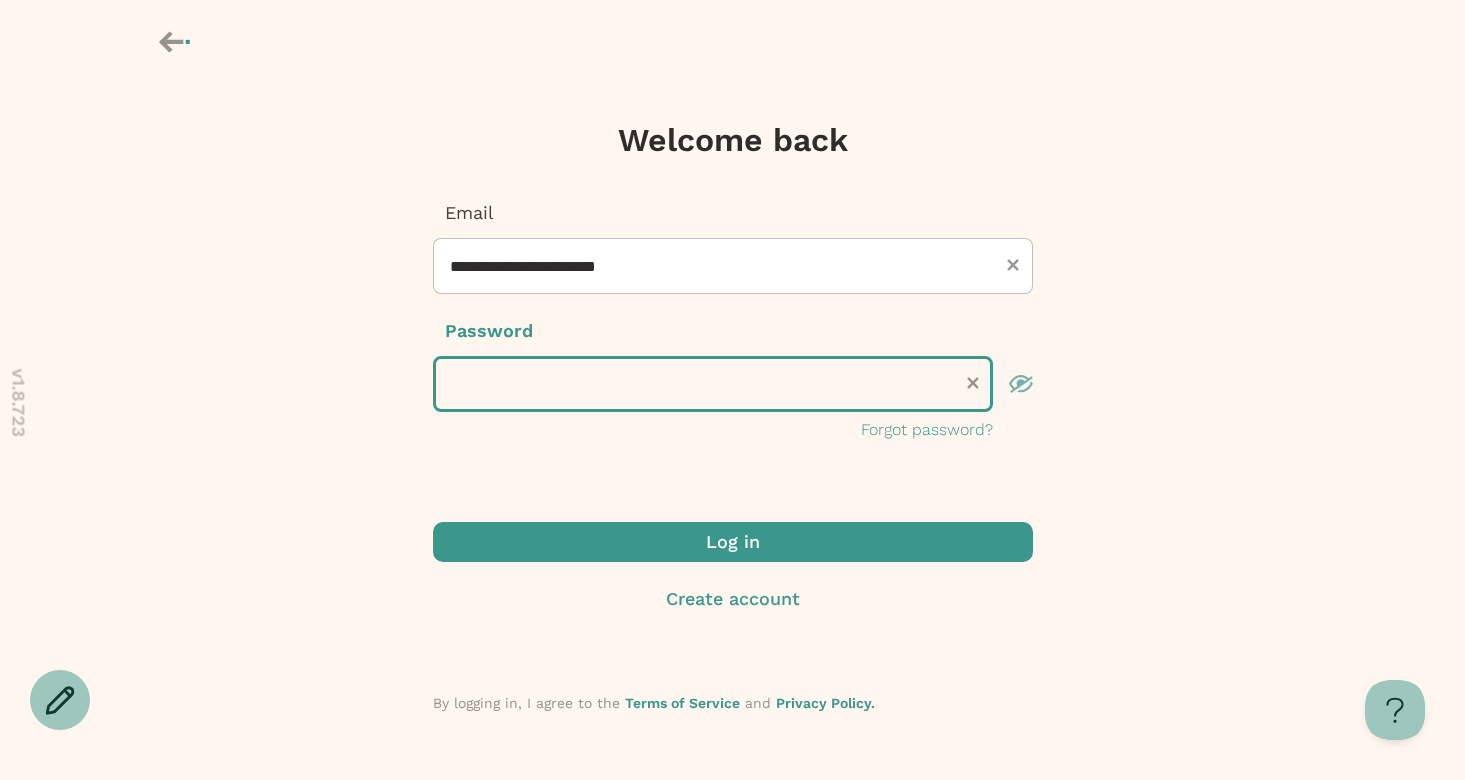 click on "Log in" at bounding box center (733, 542) 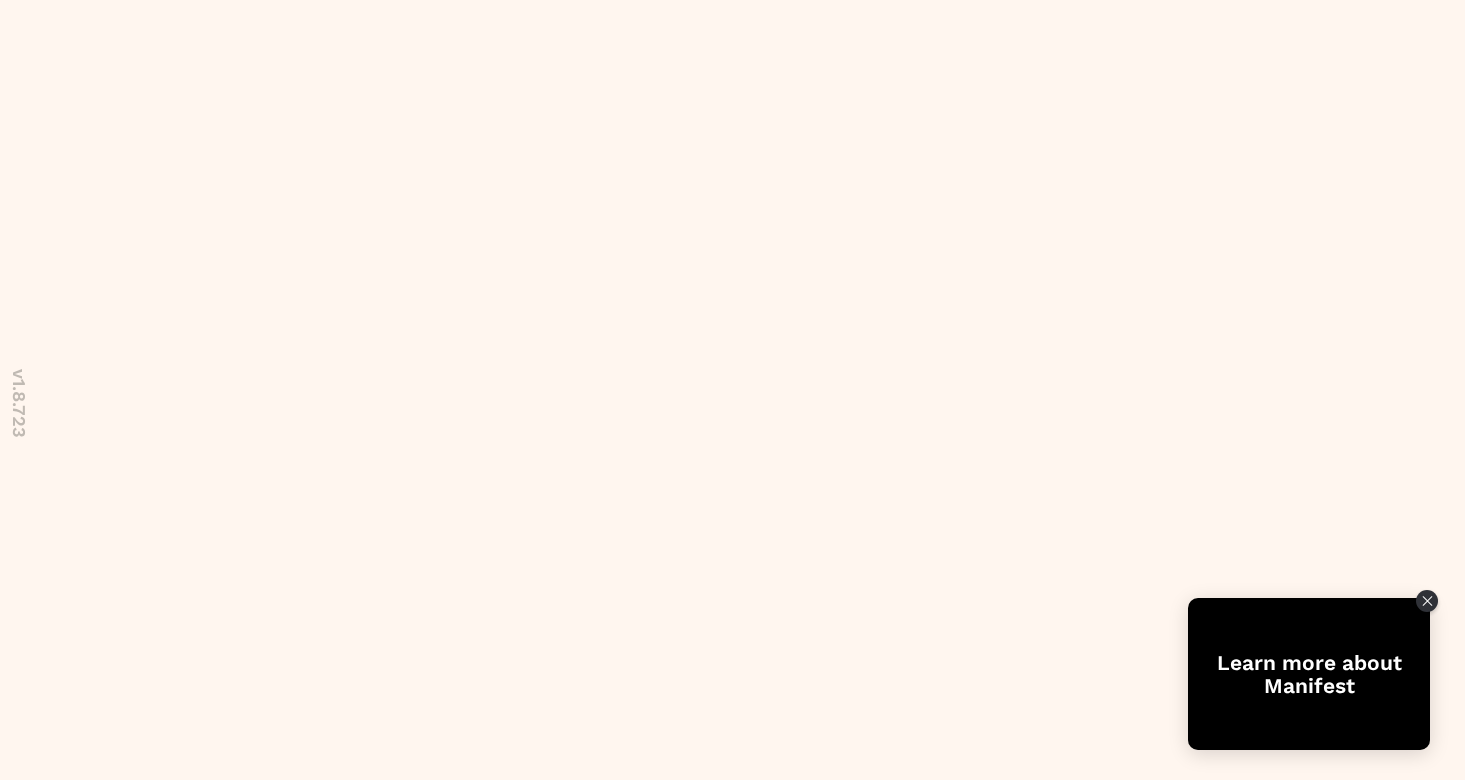 scroll, scrollTop: 0, scrollLeft: 0, axis: both 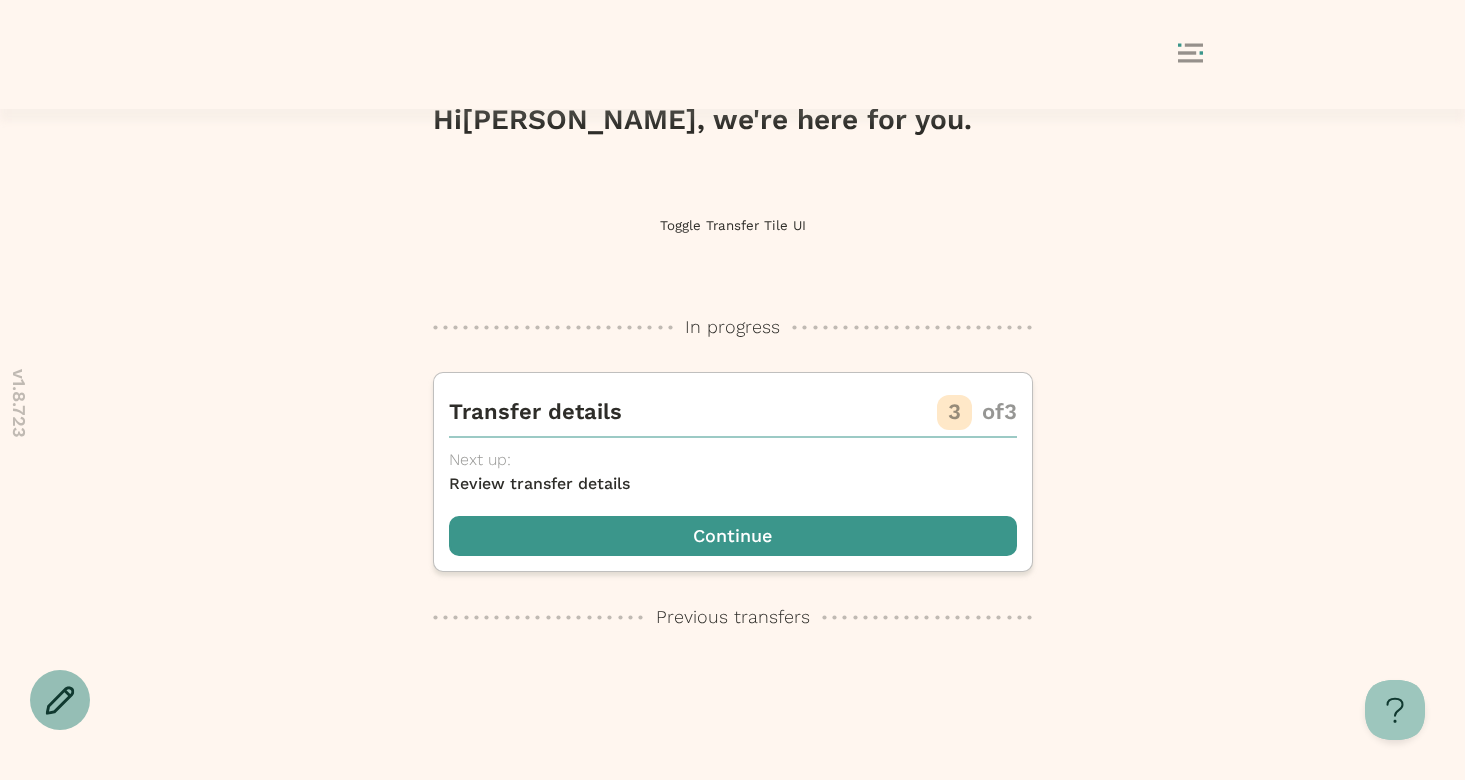 click 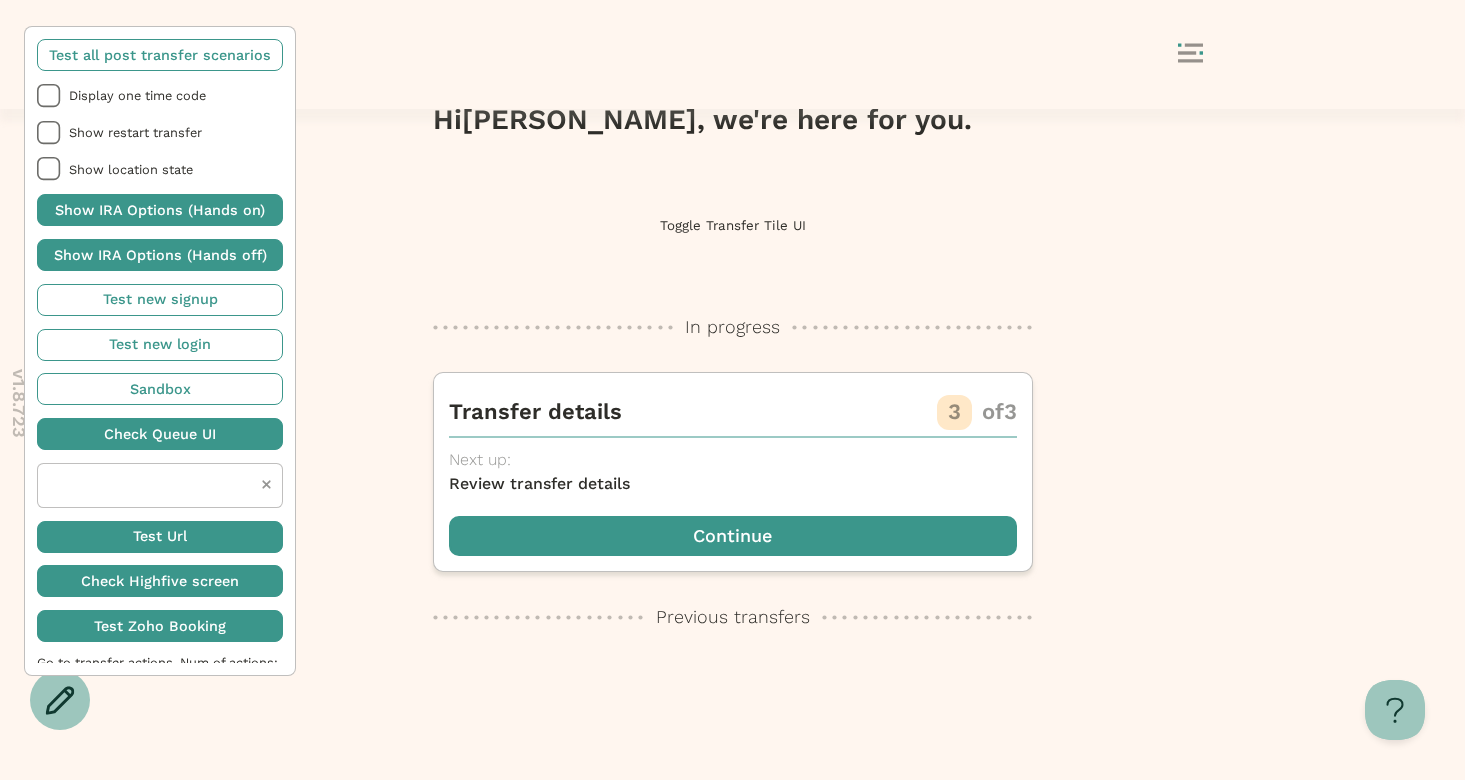click at bounding box center (160, 55) 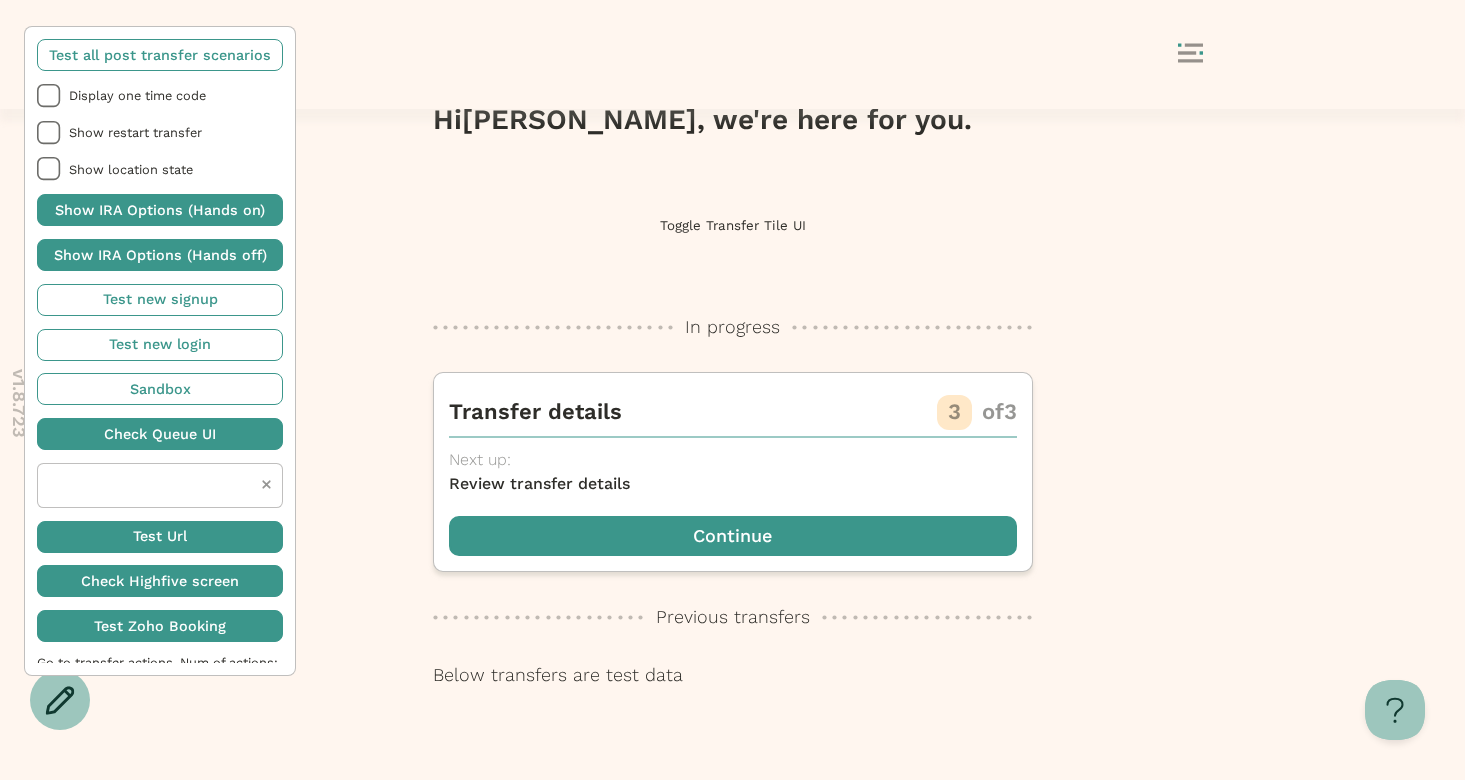 scroll, scrollTop: 82, scrollLeft: 0, axis: vertical 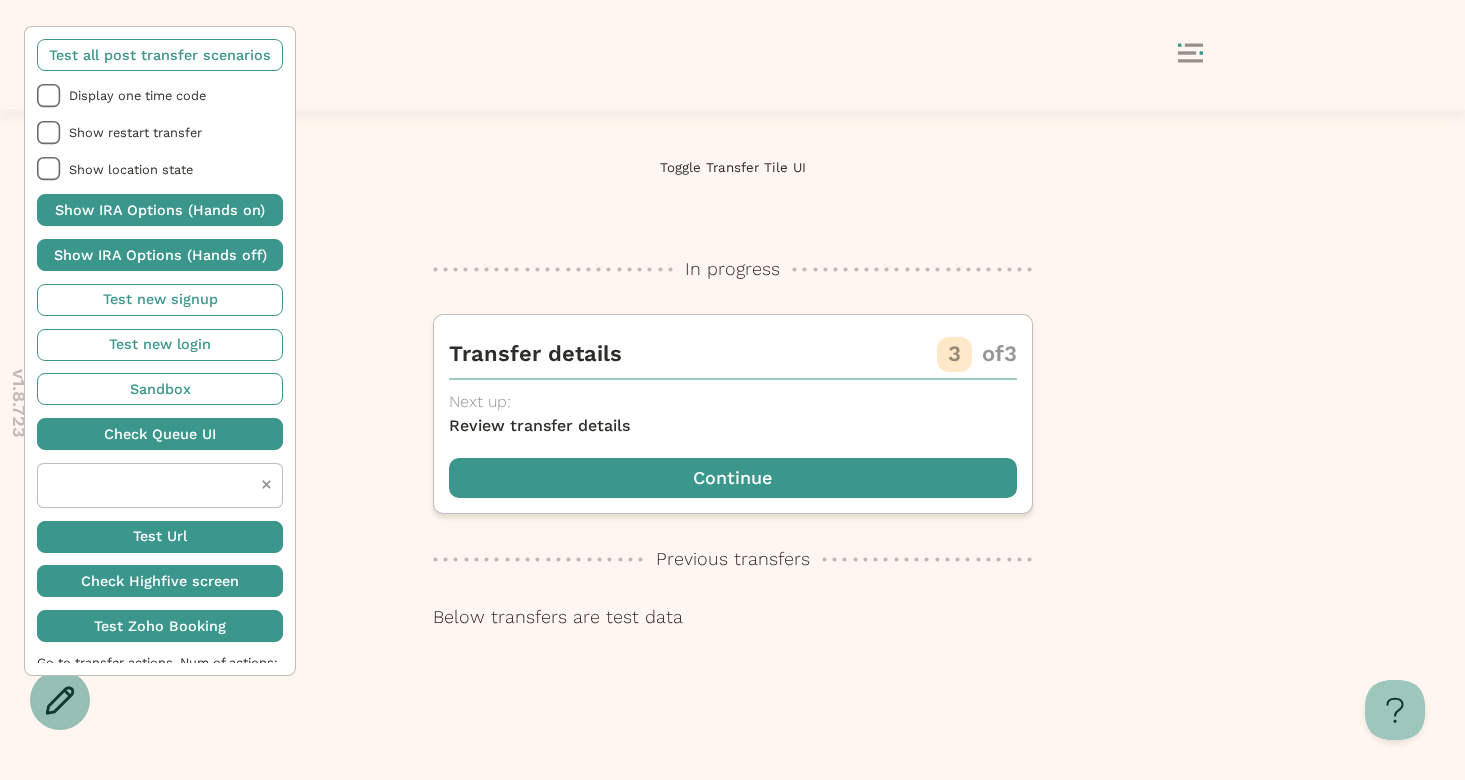 click at bounding box center [60, 700] 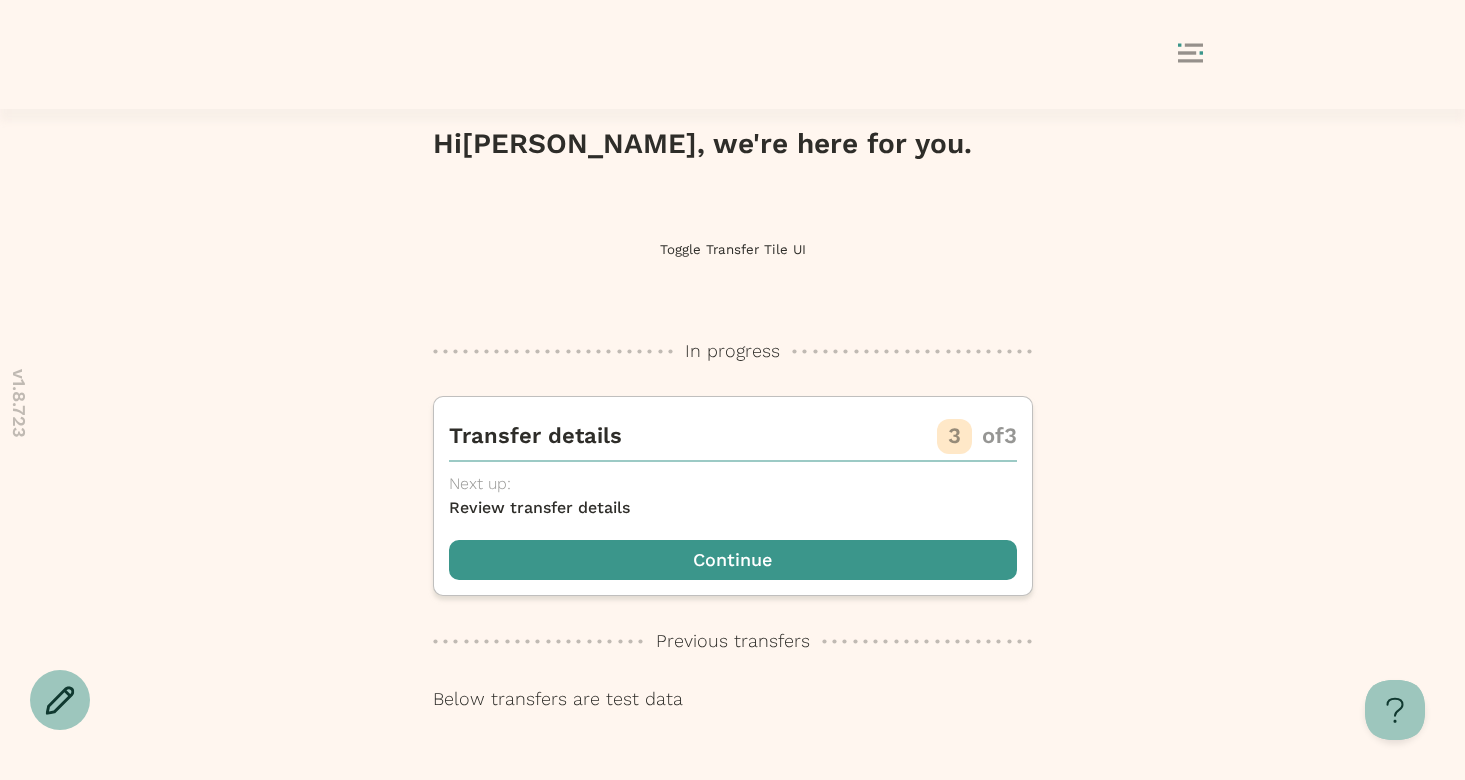 scroll, scrollTop: 82, scrollLeft: 0, axis: vertical 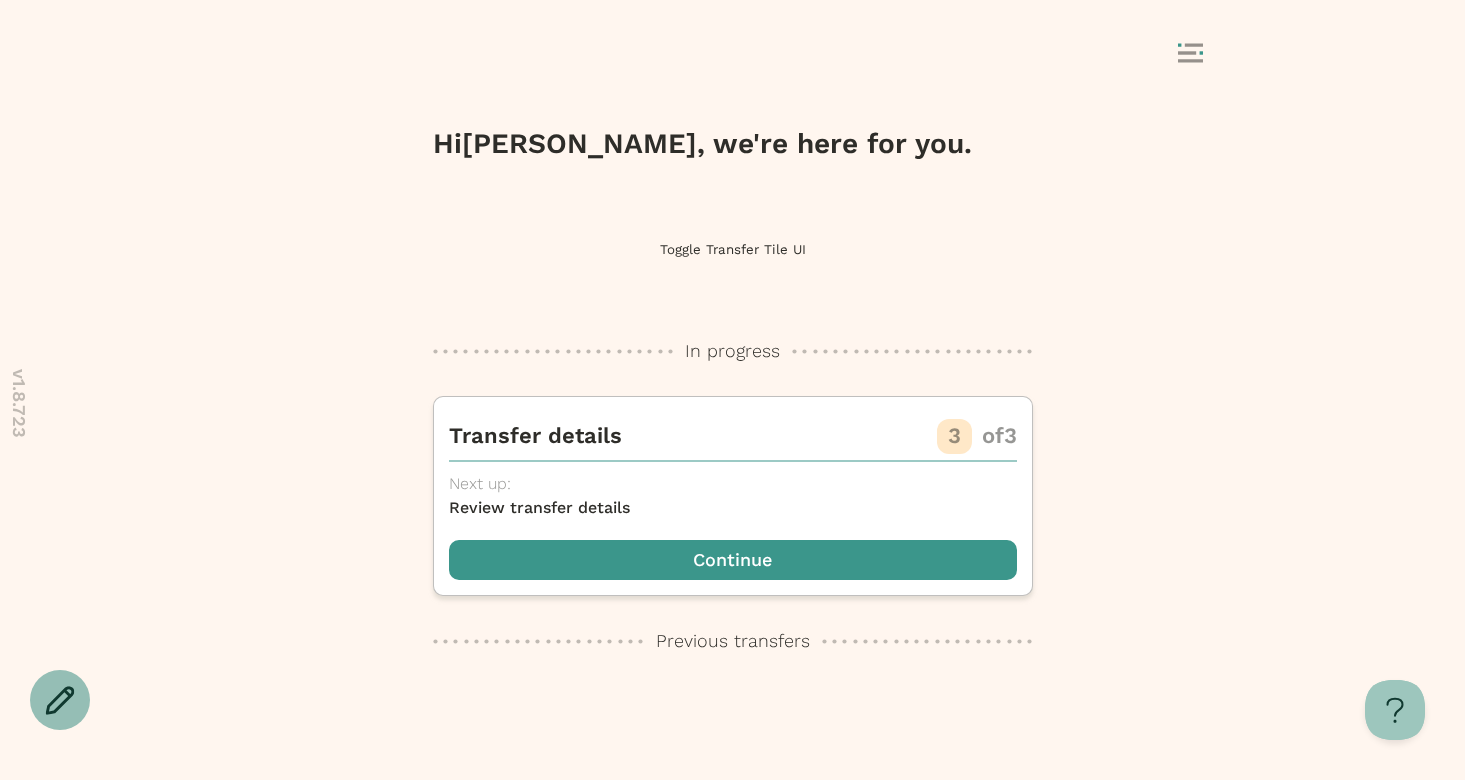 click at bounding box center (60, 700) 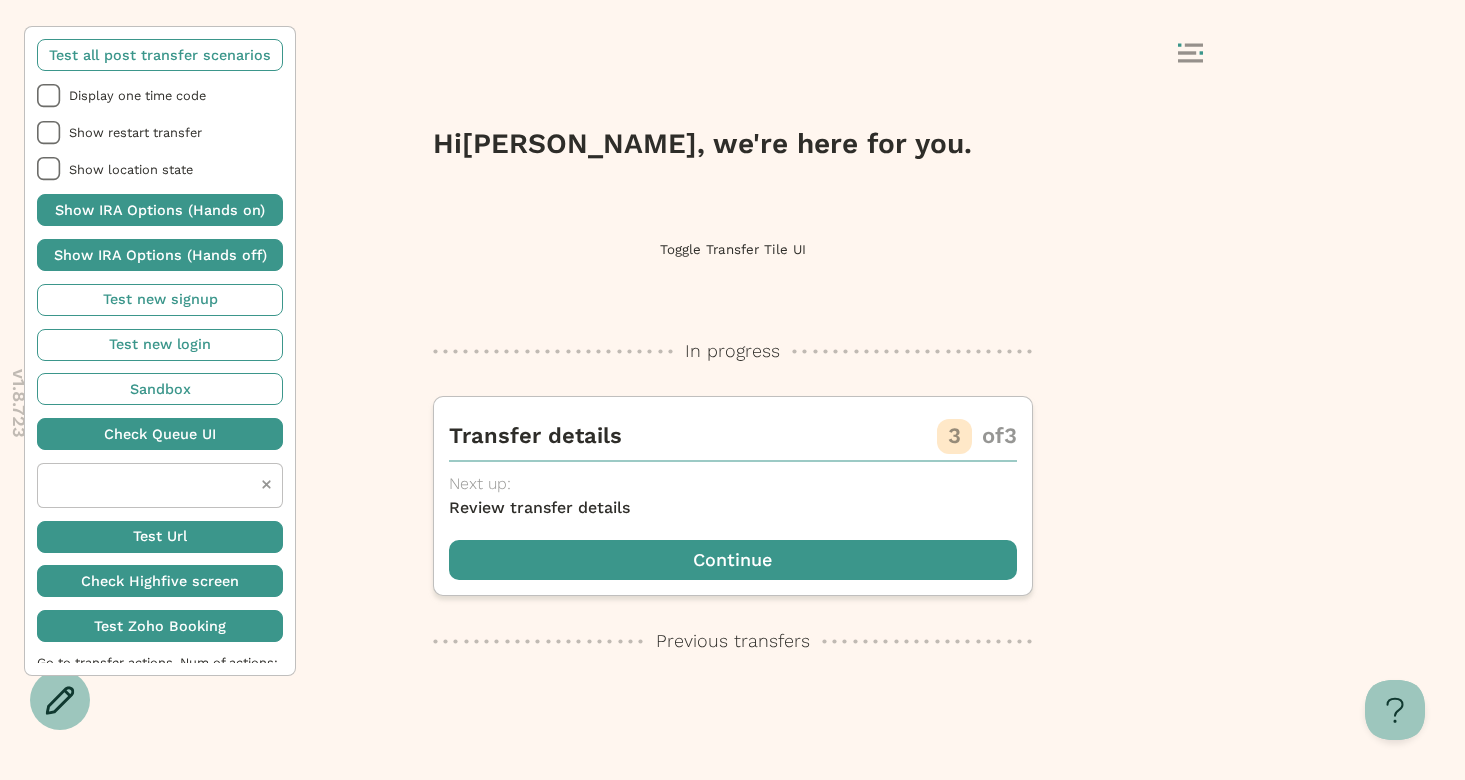 click at bounding box center [160, 55] 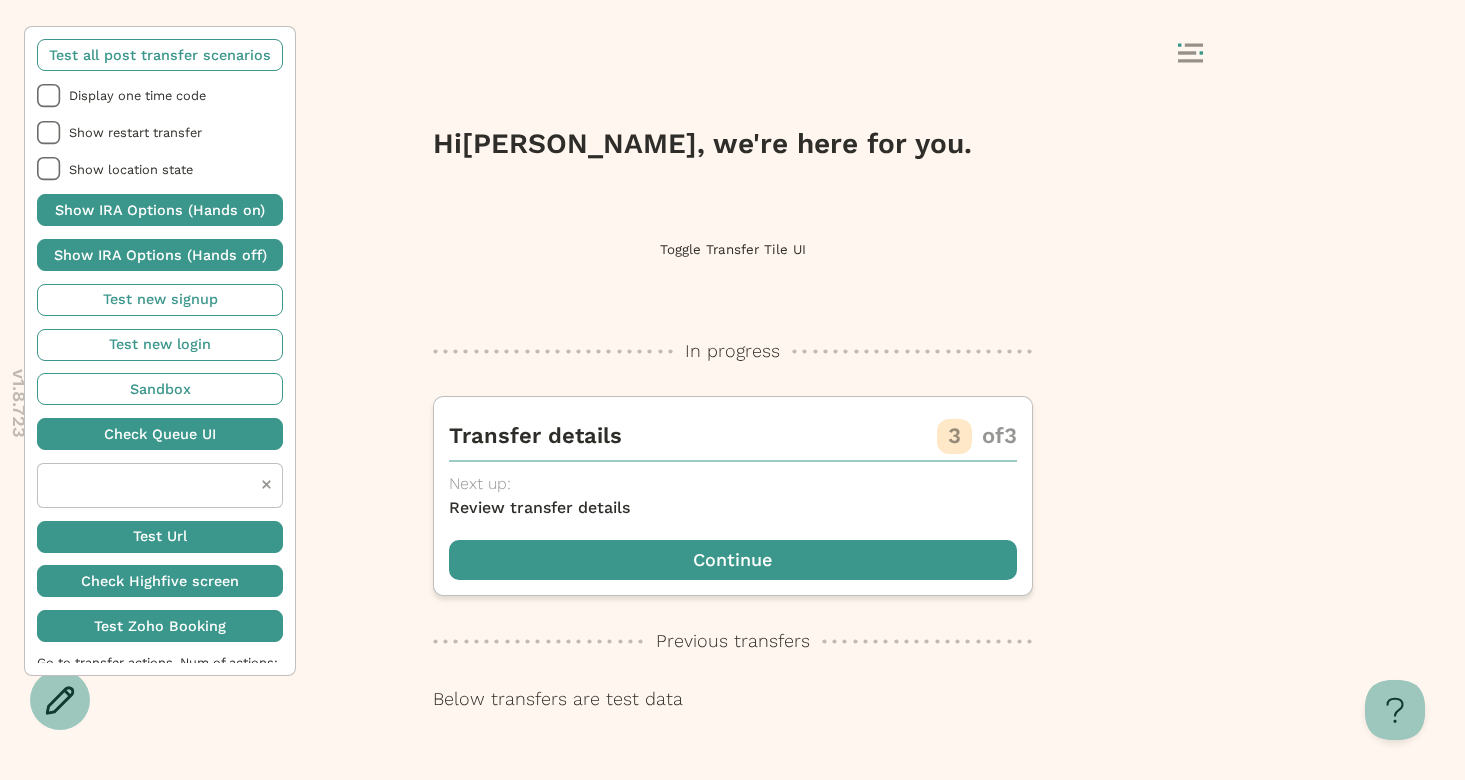 scroll, scrollTop: 82, scrollLeft: 0, axis: vertical 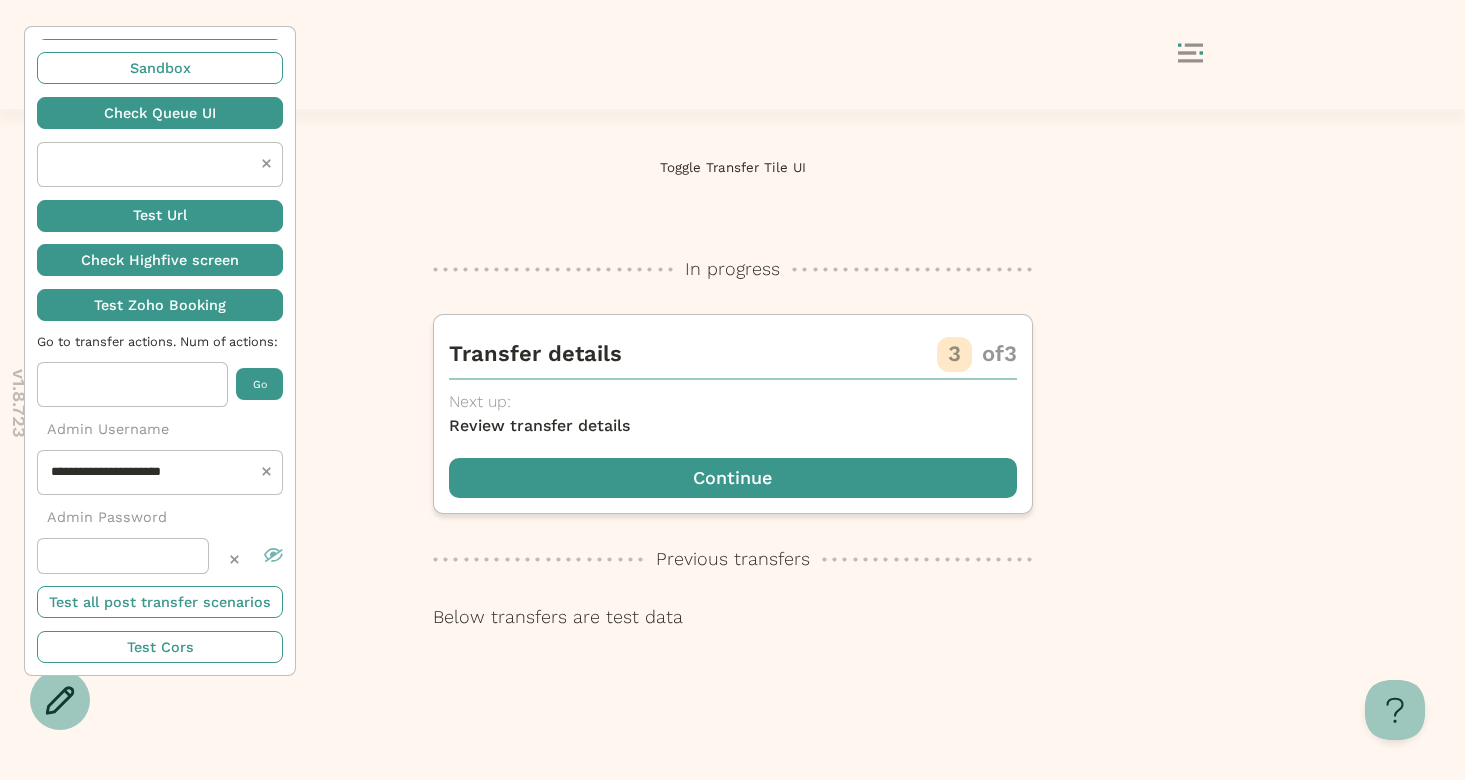click at bounding box center [160, 602] 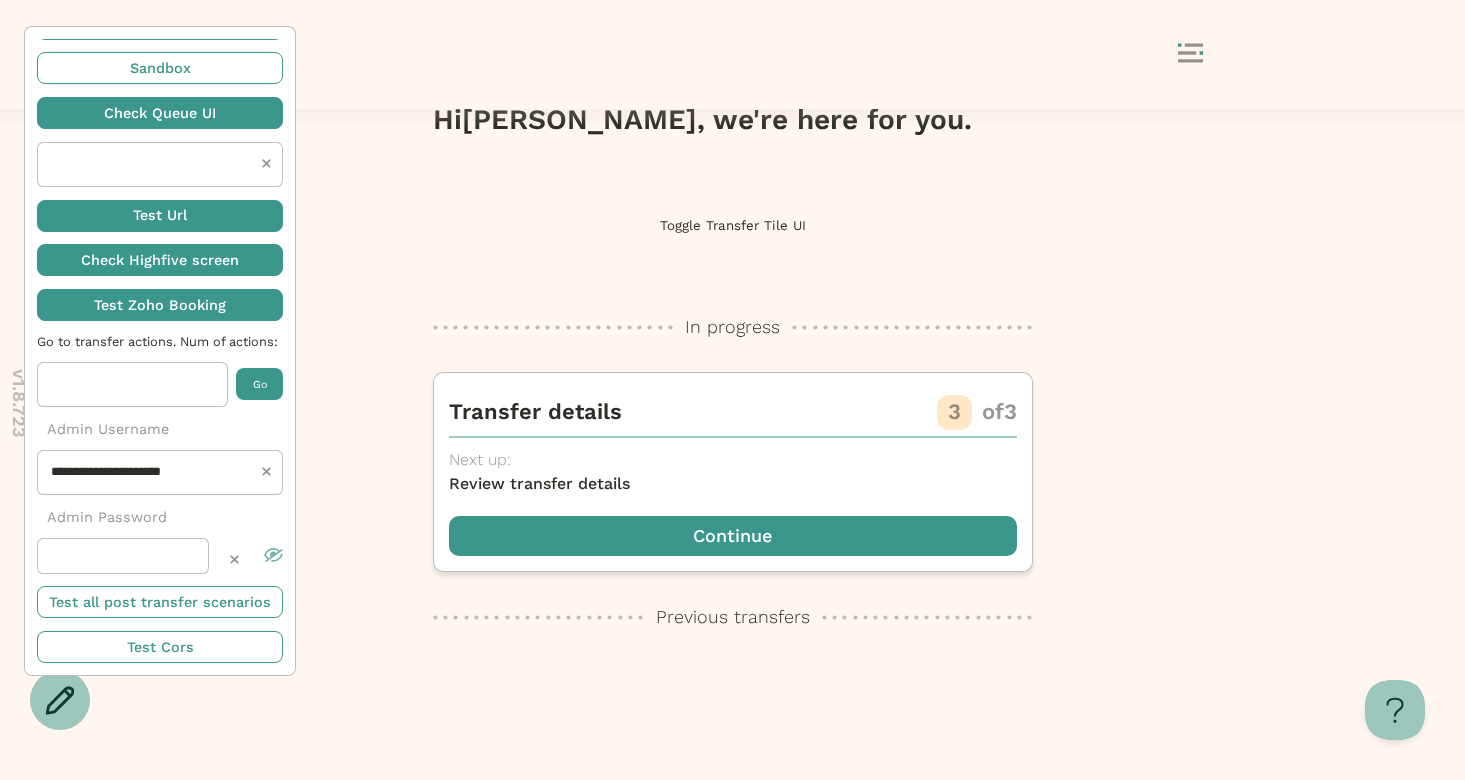 click at bounding box center [160, 602] 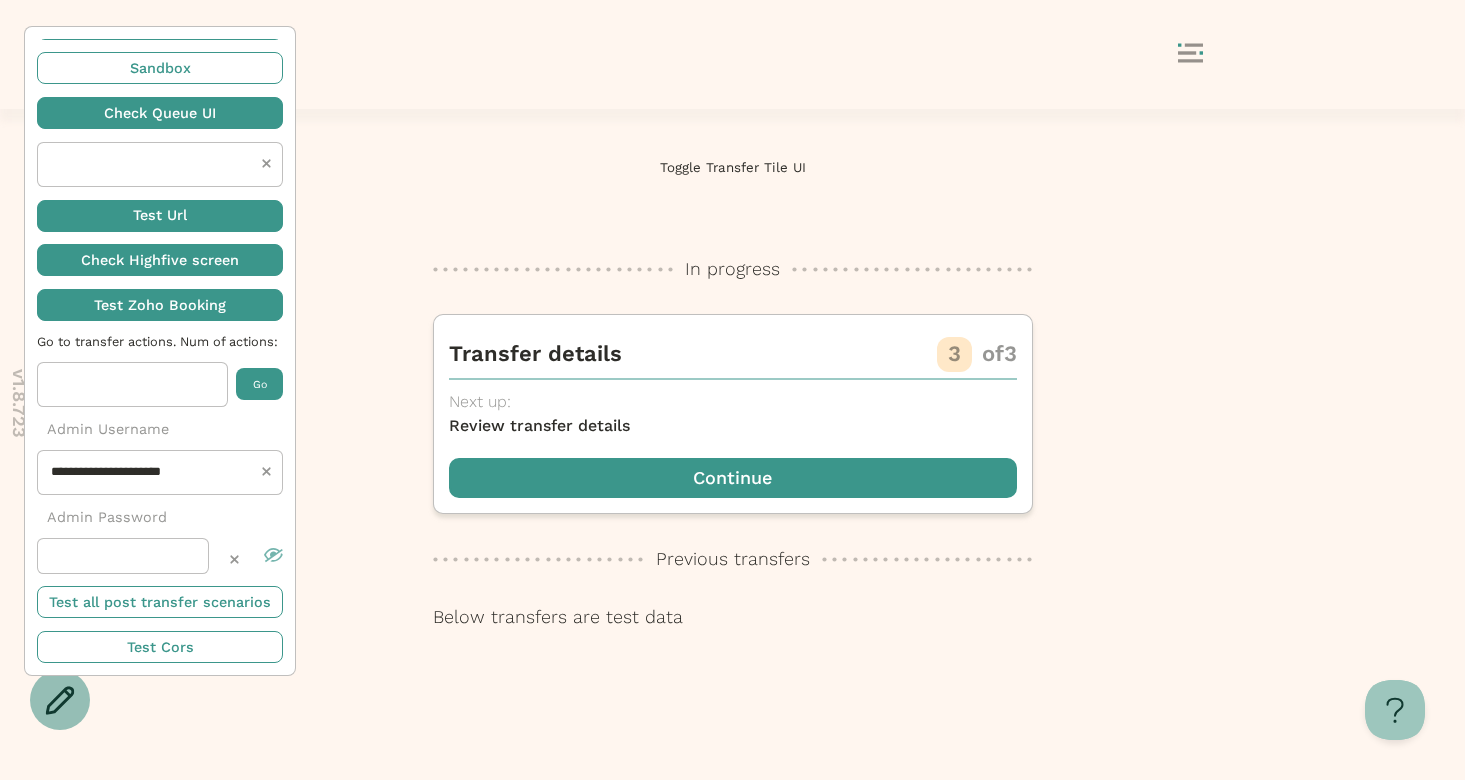 click 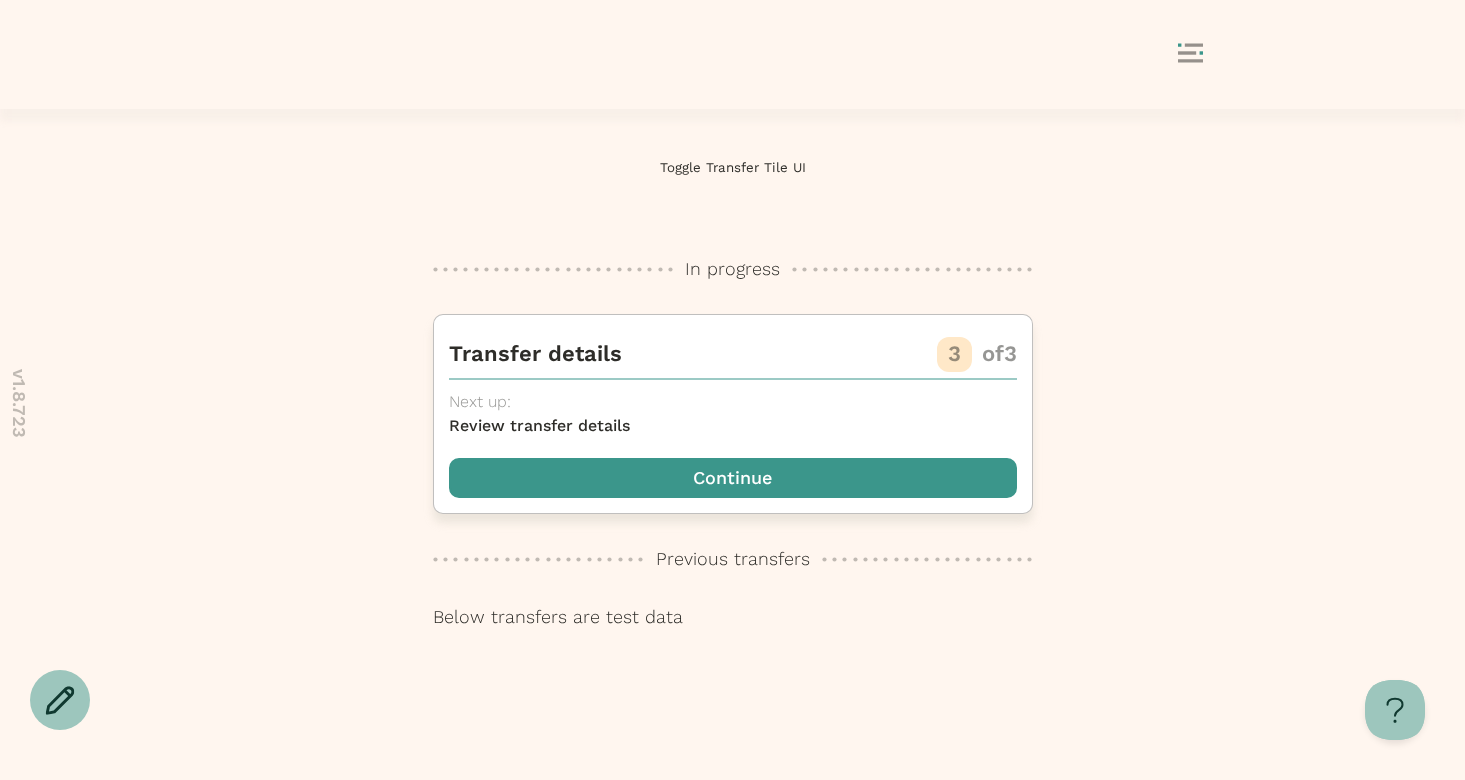 scroll, scrollTop: 0, scrollLeft: 0, axis: both 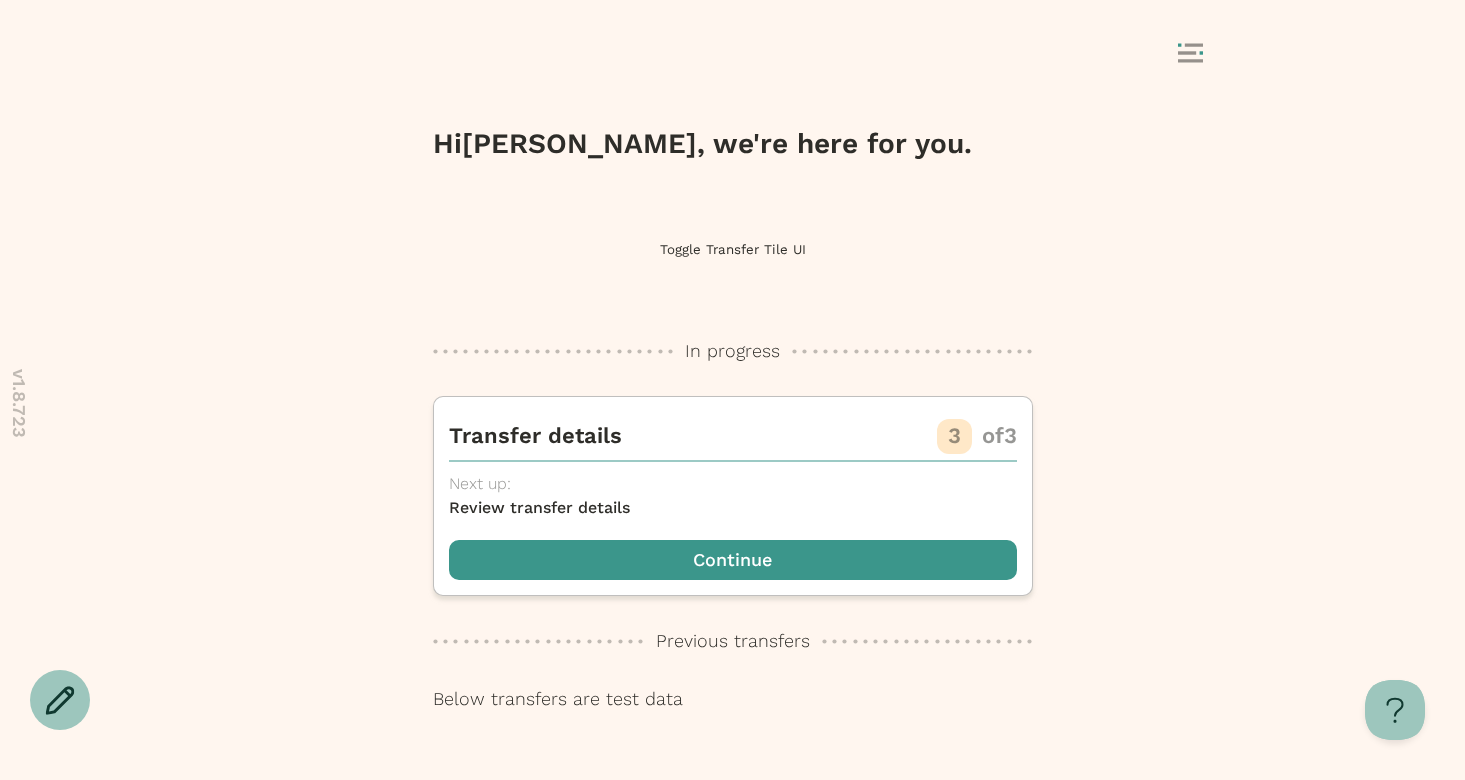 click on "Hi  Sabrina , we're here for you. Toggle Transfer Tile UI In progress In progress Transfer details 3 of  3 Next up: Review transfer details Continue Previous transfers Previous transfers Below transfers are test data" at bounding box center (733, 434) 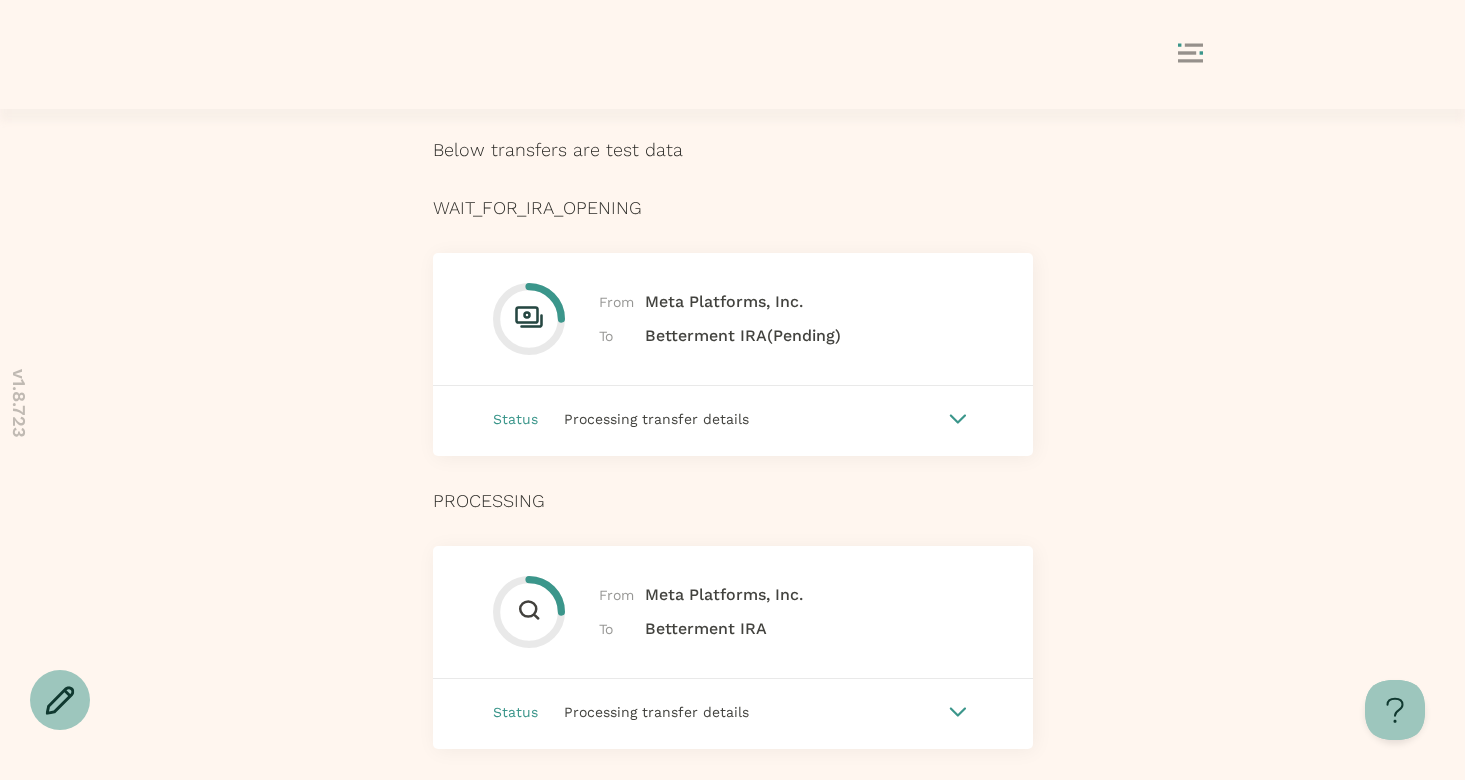 scroll, scrollTop: 543, scrollLeft: 0, axis: vertical 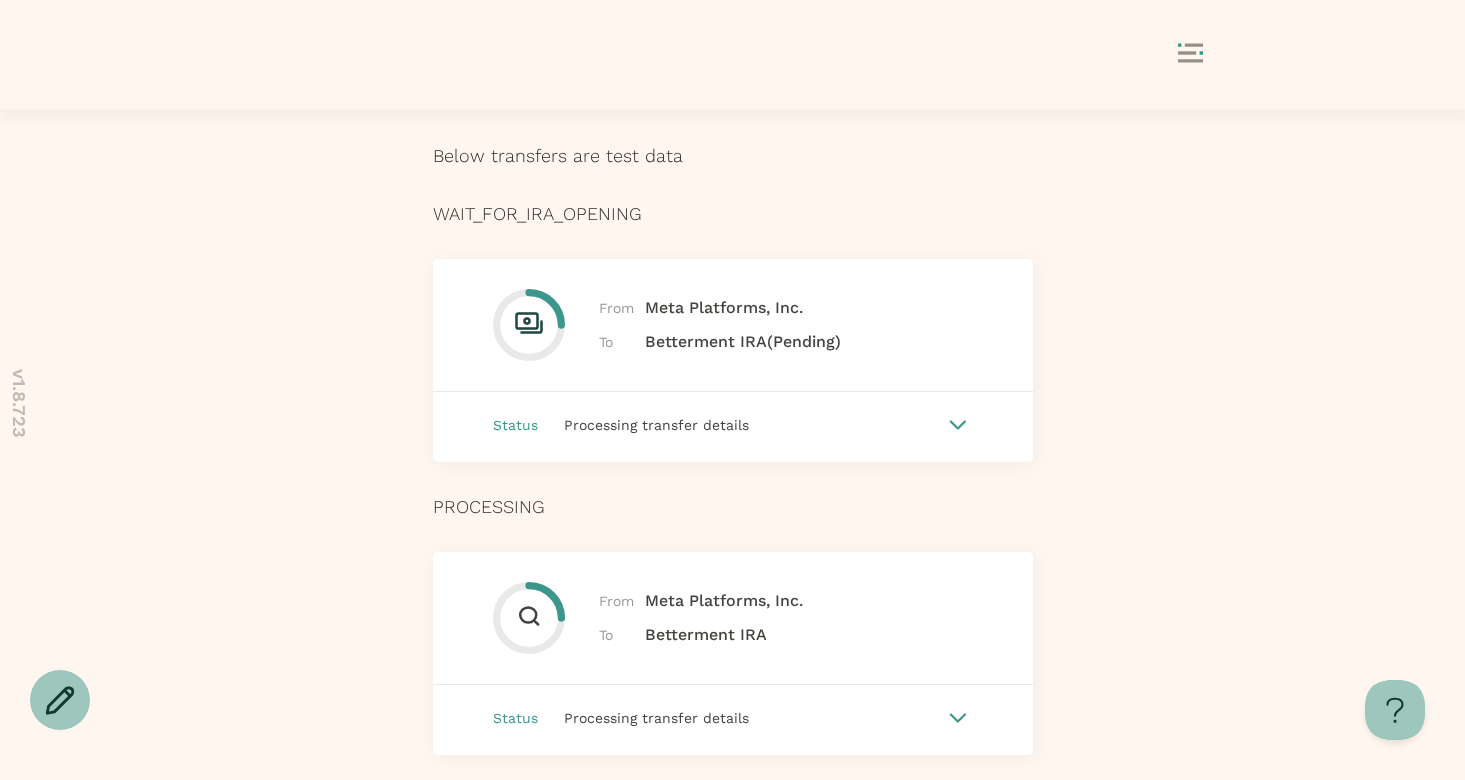 click 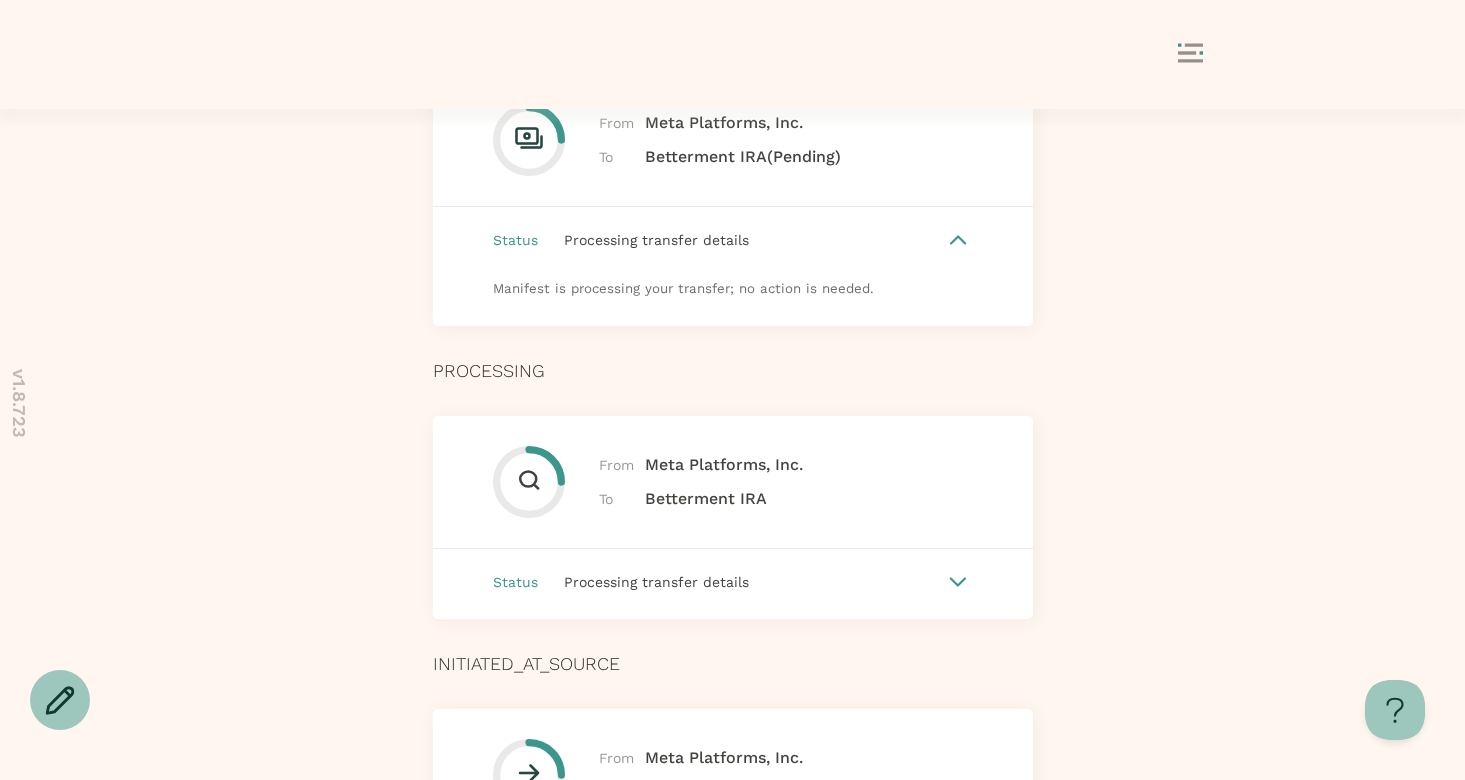 scroll, scrollTop: 730, scrollLeft: 0, axis: vertical 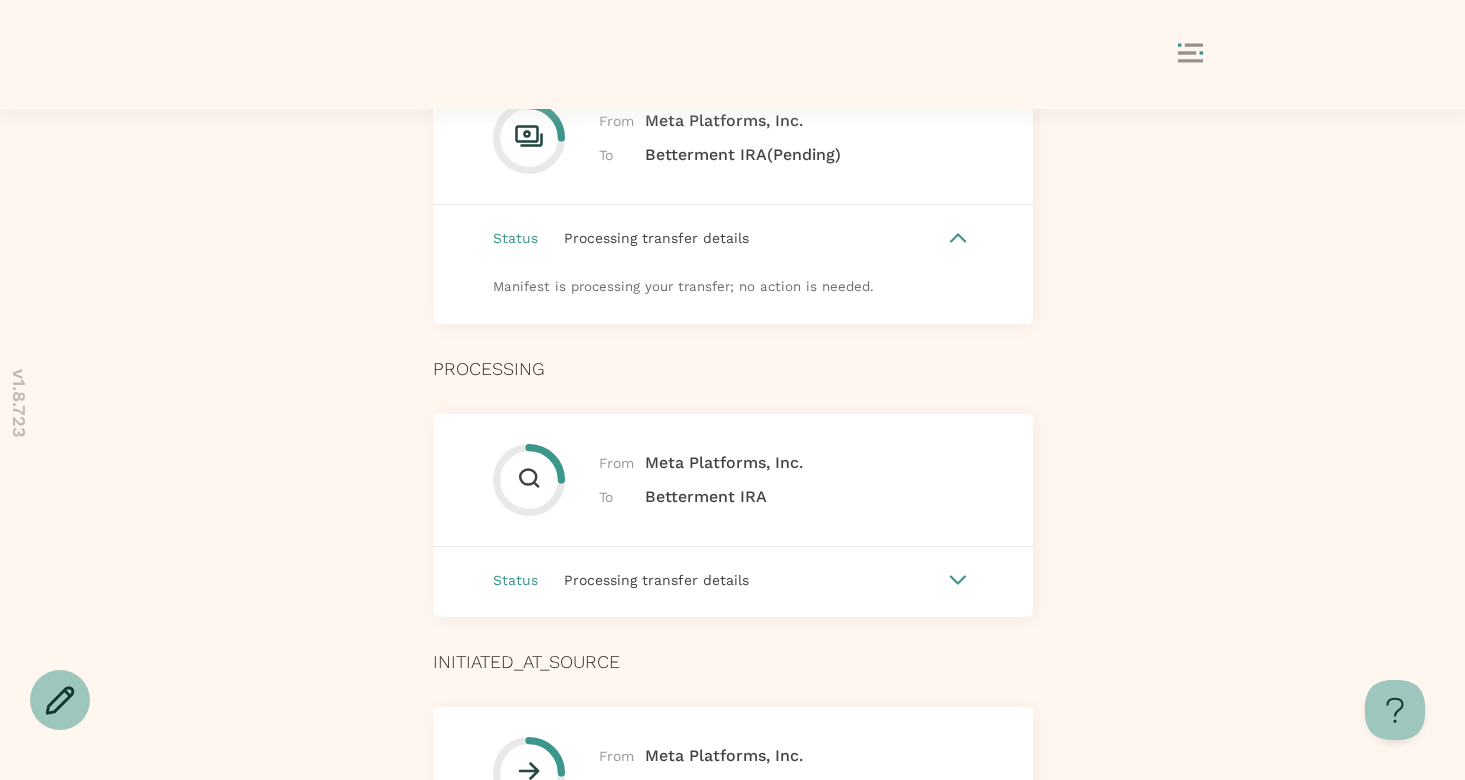 click at bounding box center [958, 580] 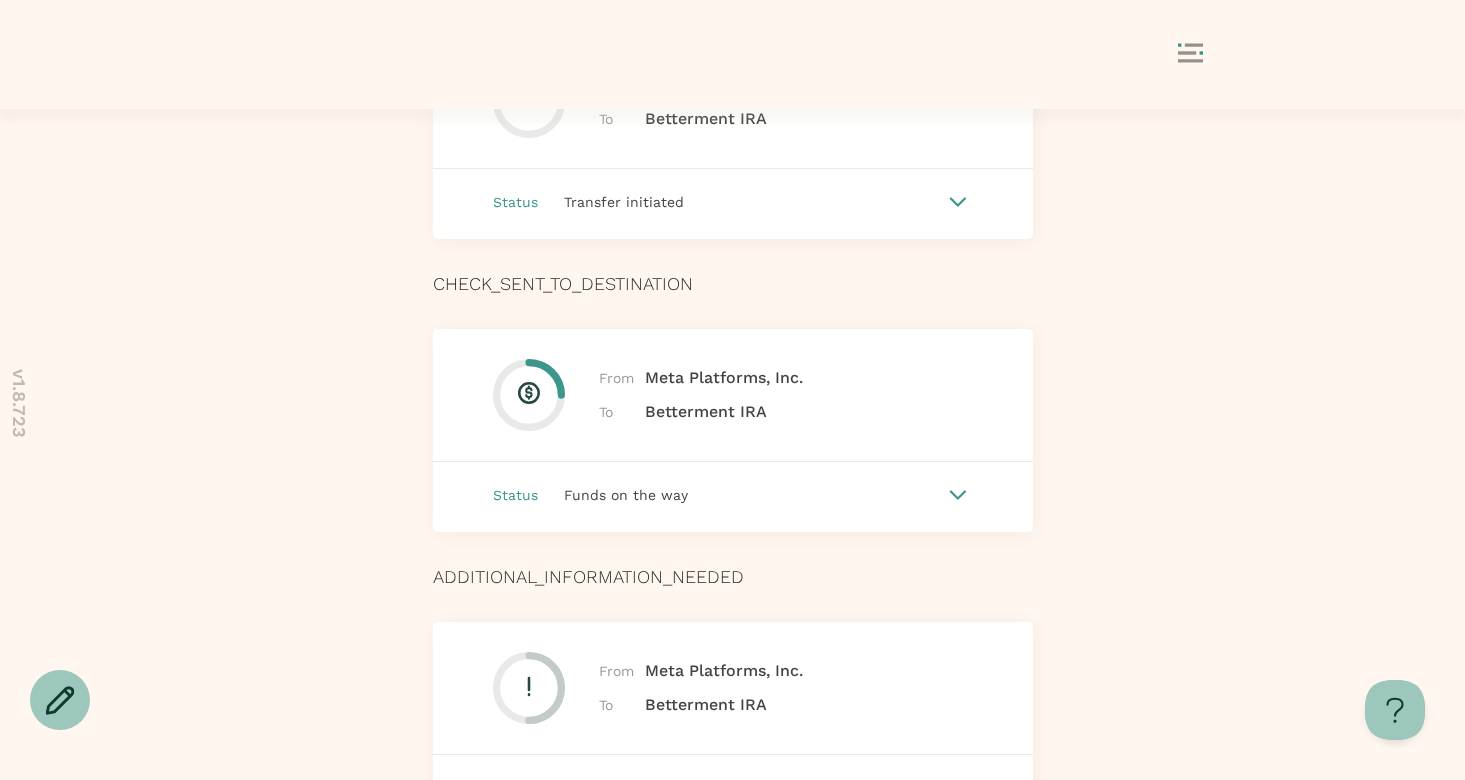 scroll, scrollTop: 1451, scrollLeft: 0, axis: vertical 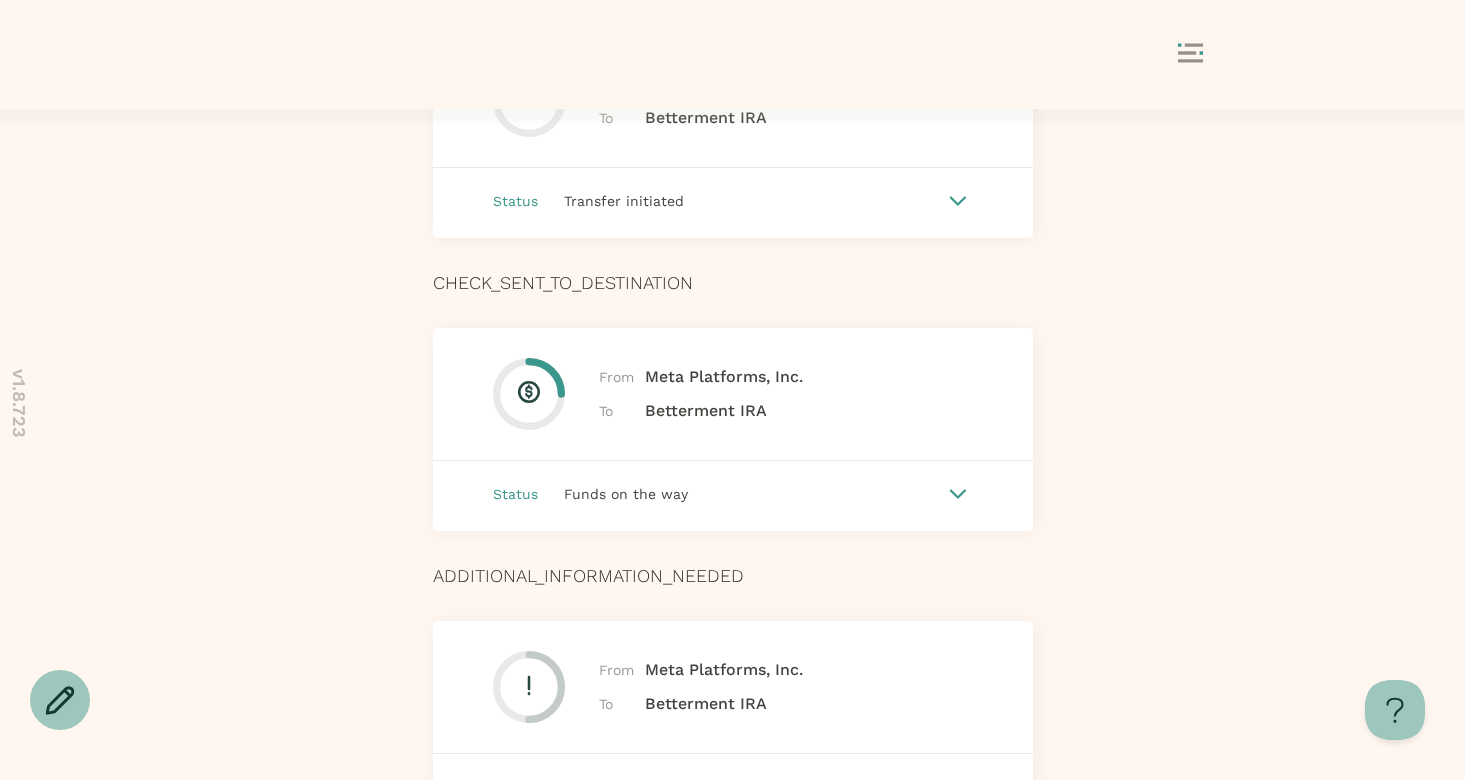 click on "Status   Funds on the way" at bounding box center [733, 494] 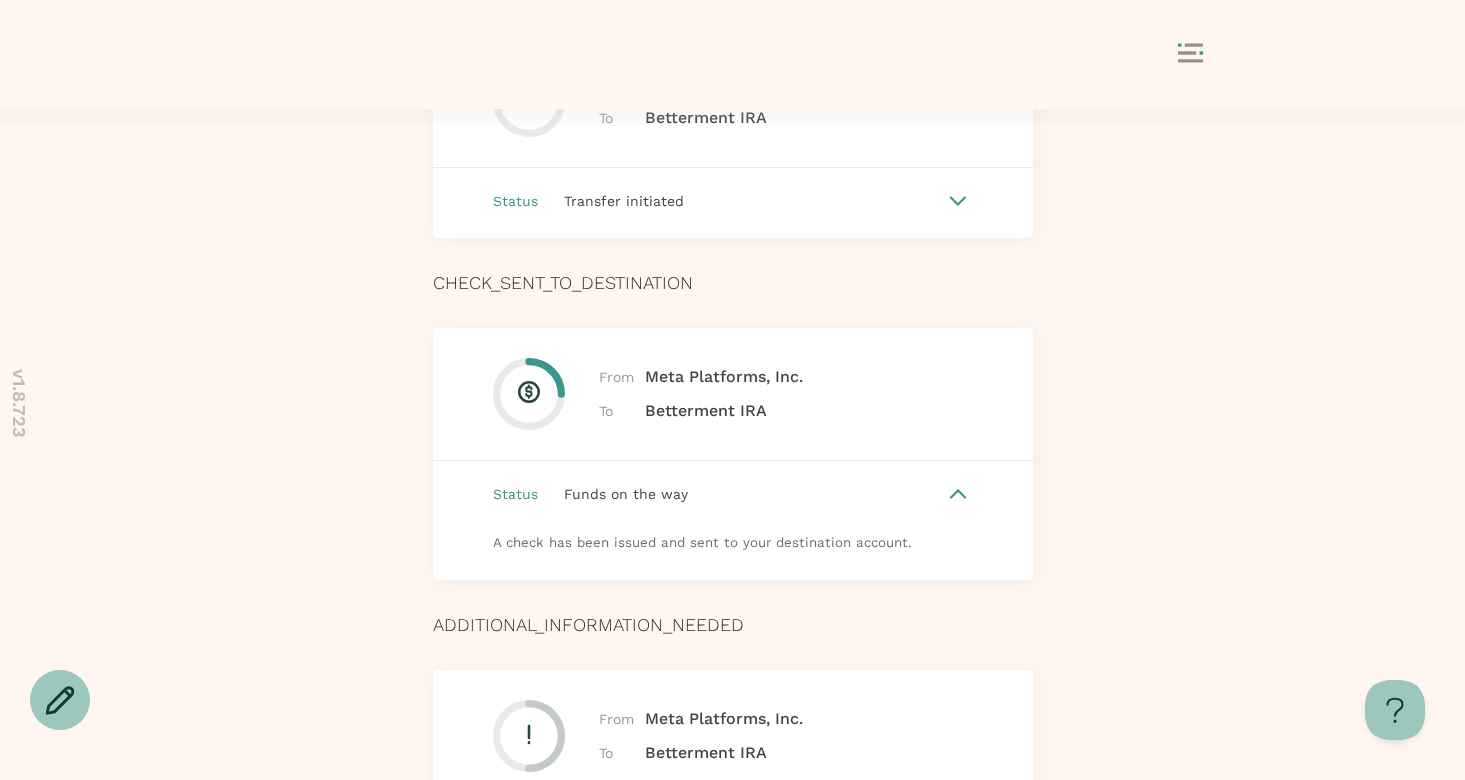 click on "Status   Funds on the way" at bounding box center (733, 494) 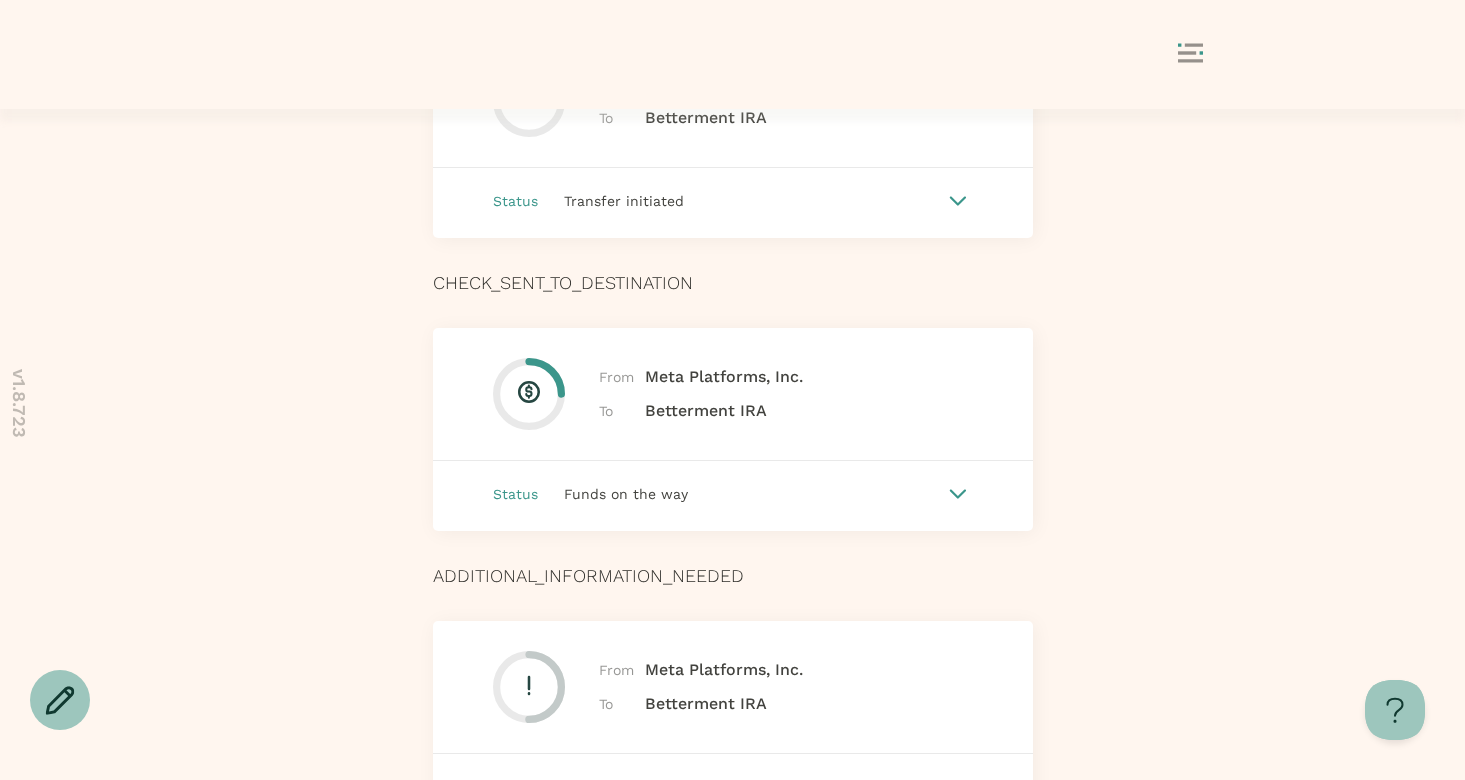 click on "Status   Funds on the way" at bounding box center [733, 494] 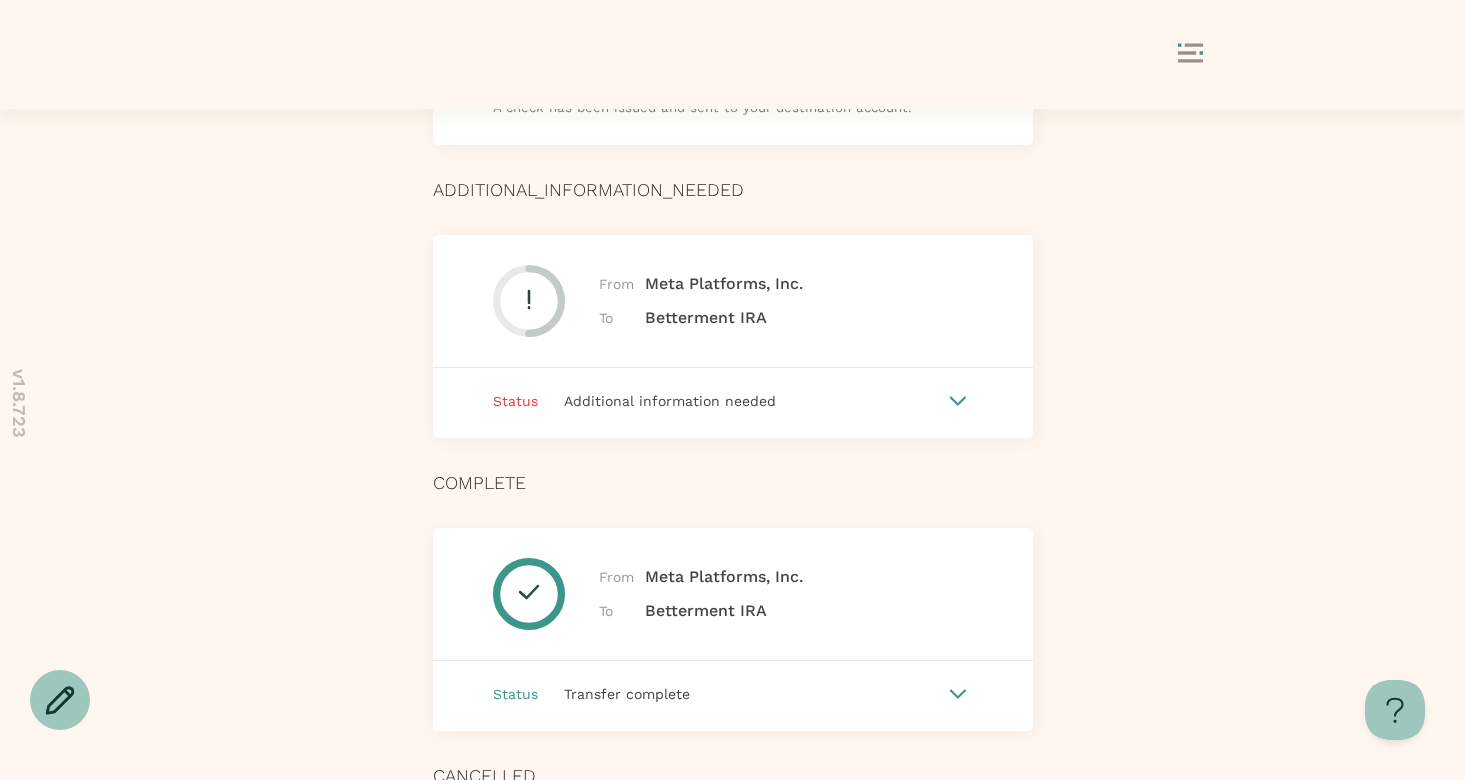 scroll, scrollTop: 1893, scrollLeft: 0, axis: vertical 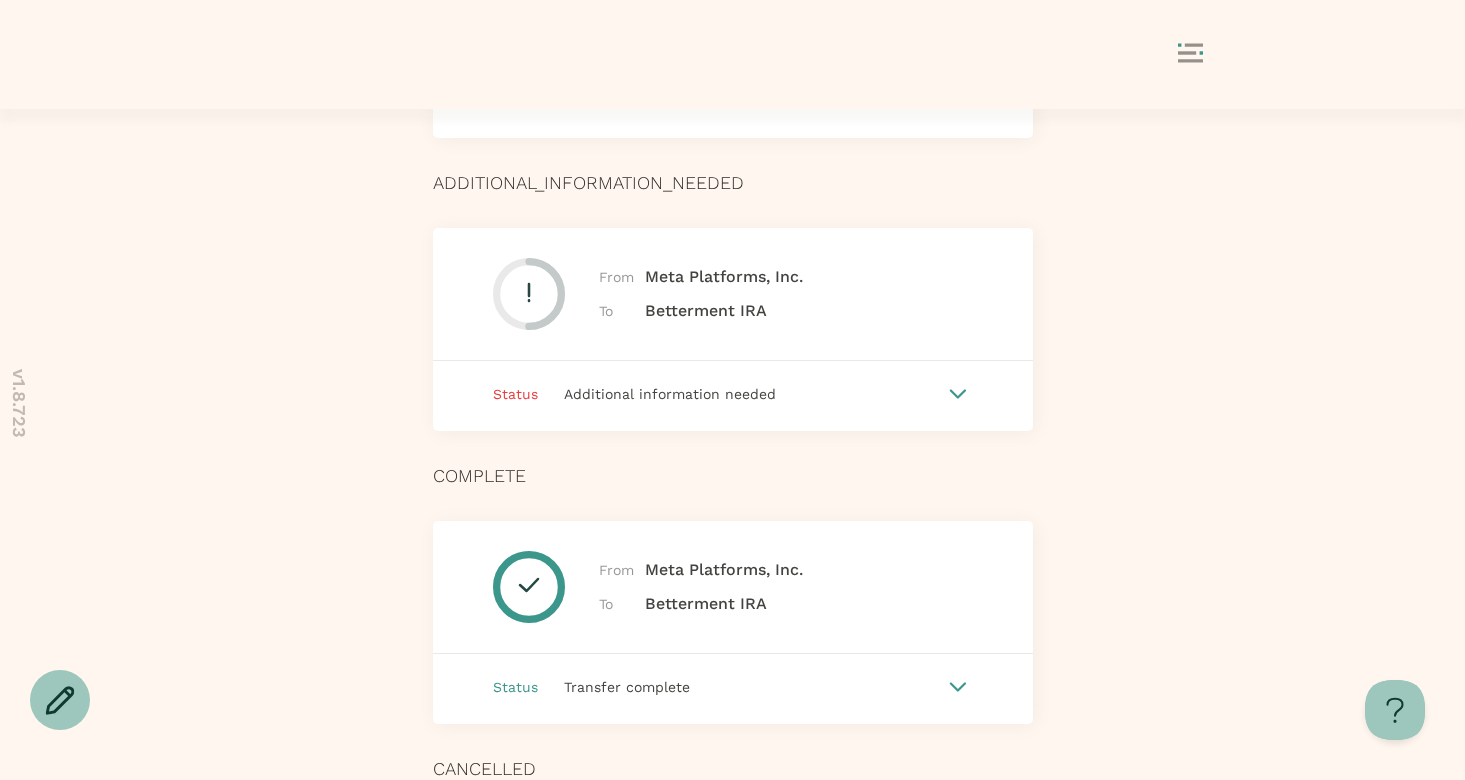 click at bounding box center [958, 394] 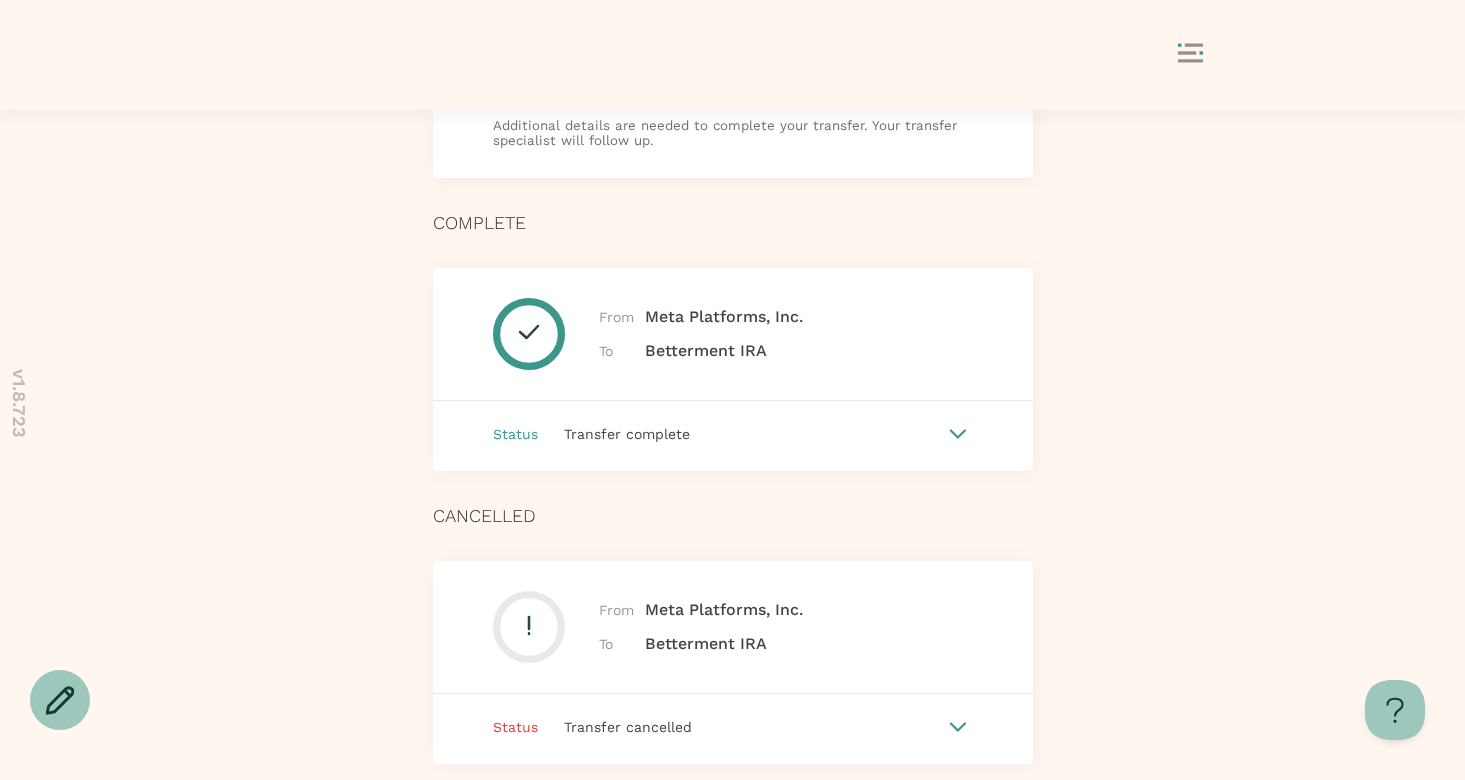 scroll, scrollTop: 2214, scrollLeft: 0, axis: vertical 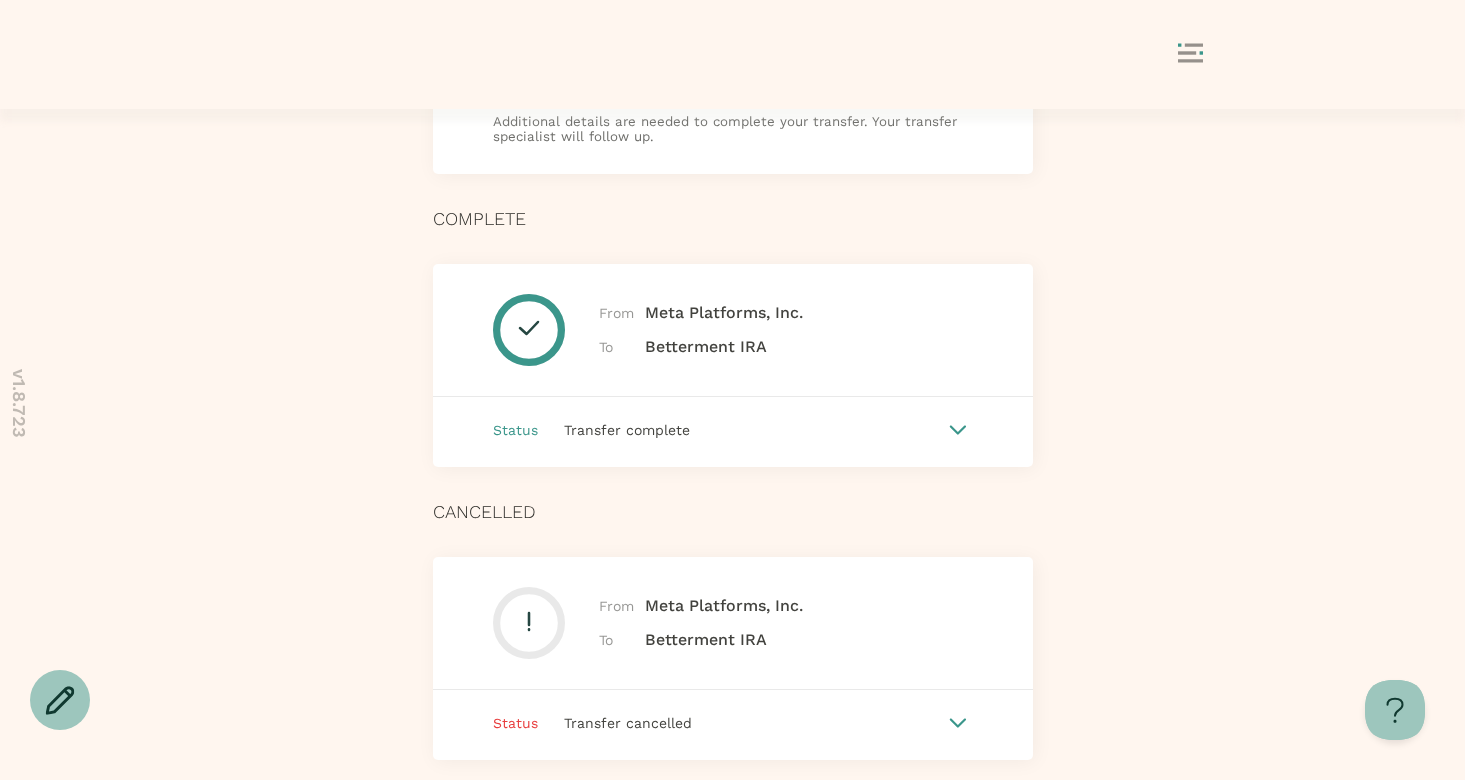 click 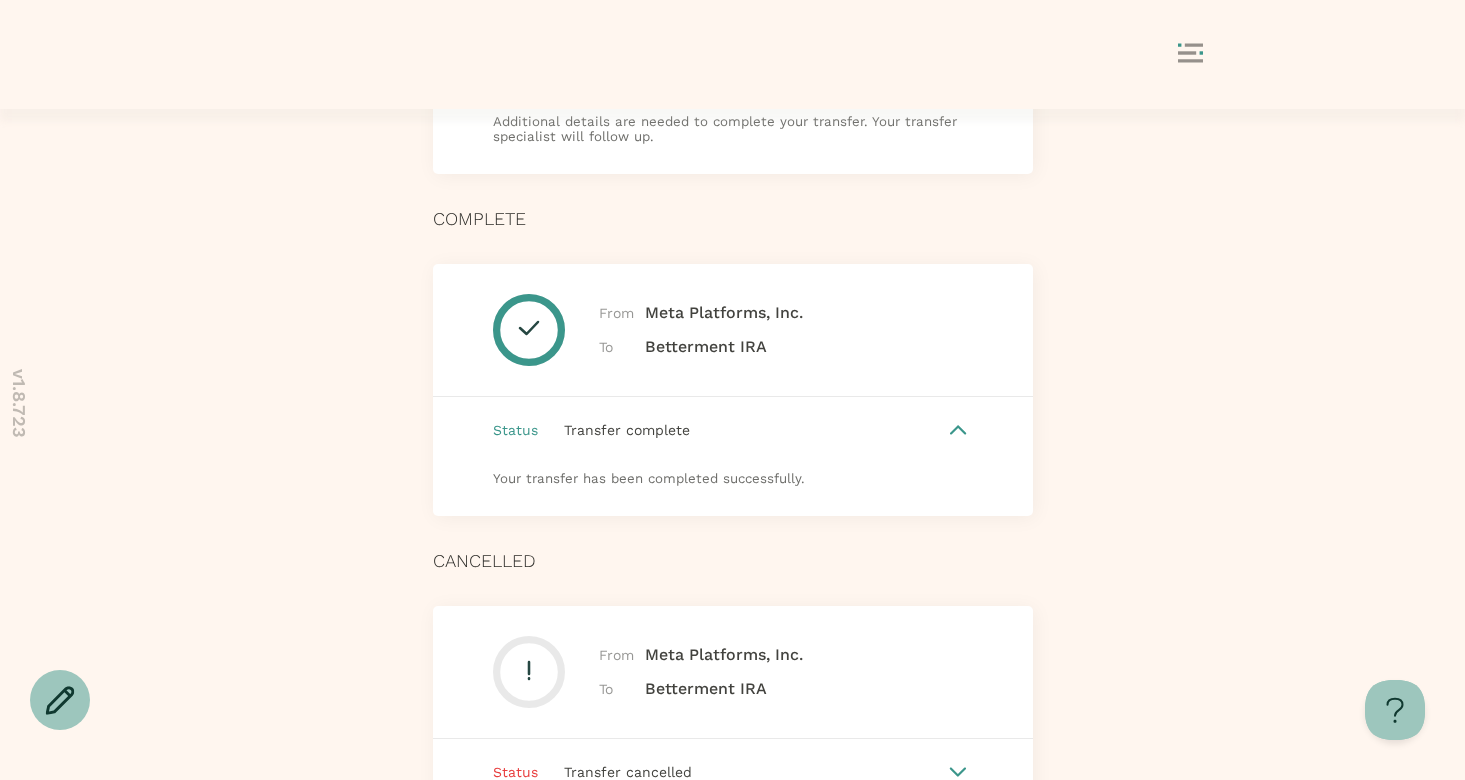 click 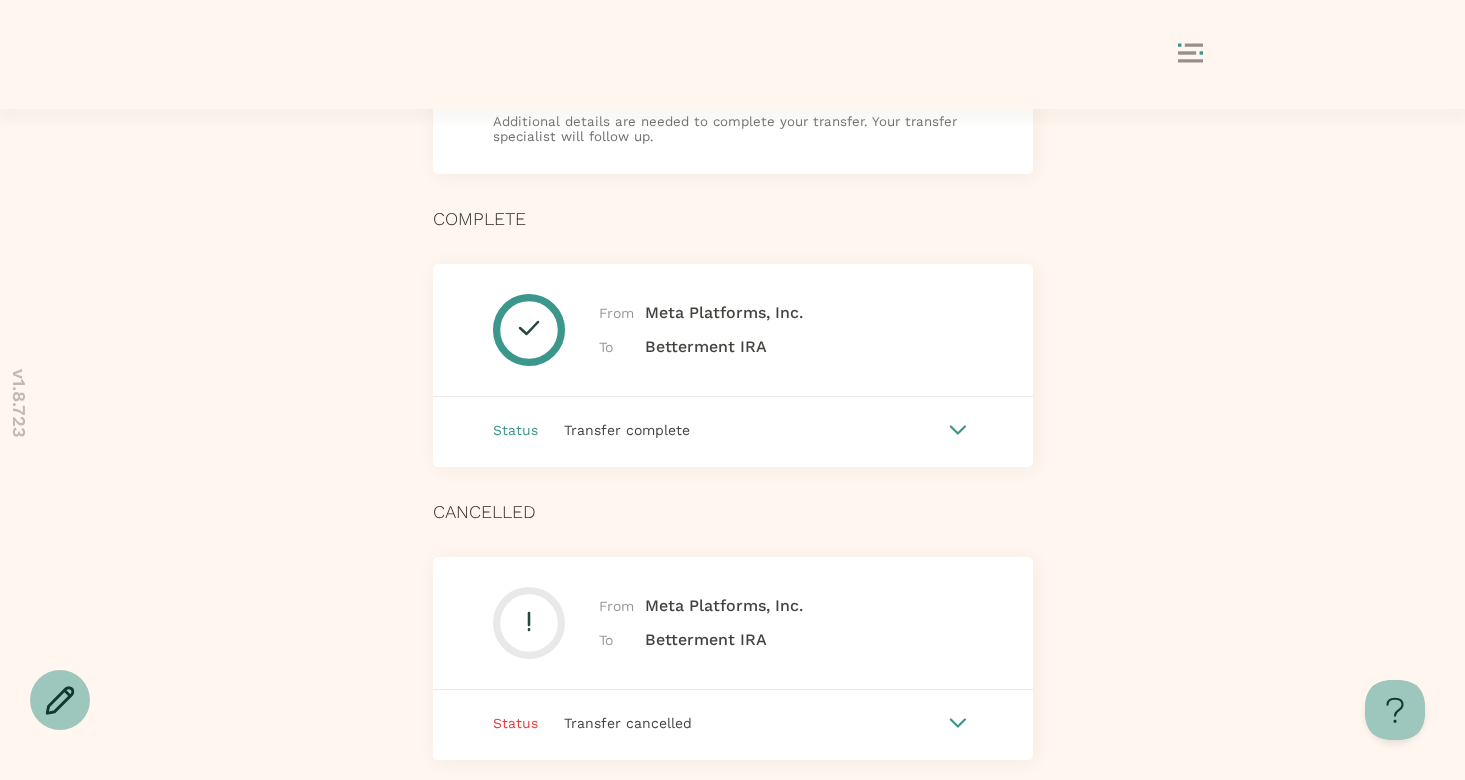 scroll, scrollTop: 2425, scrollLeft: 0, axis: vertical 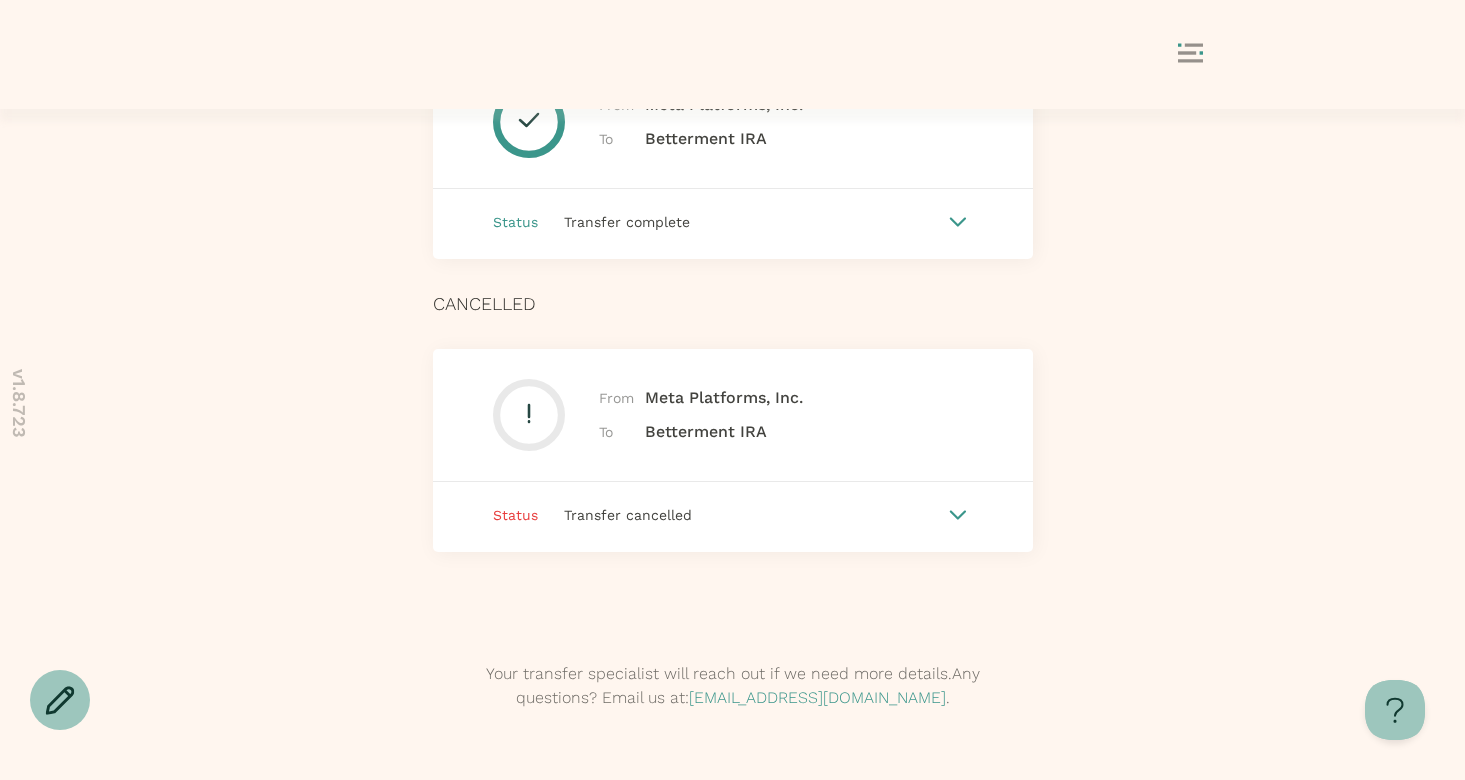 click on "Status   Transfer cancelled" at bounding box center (733, 515) 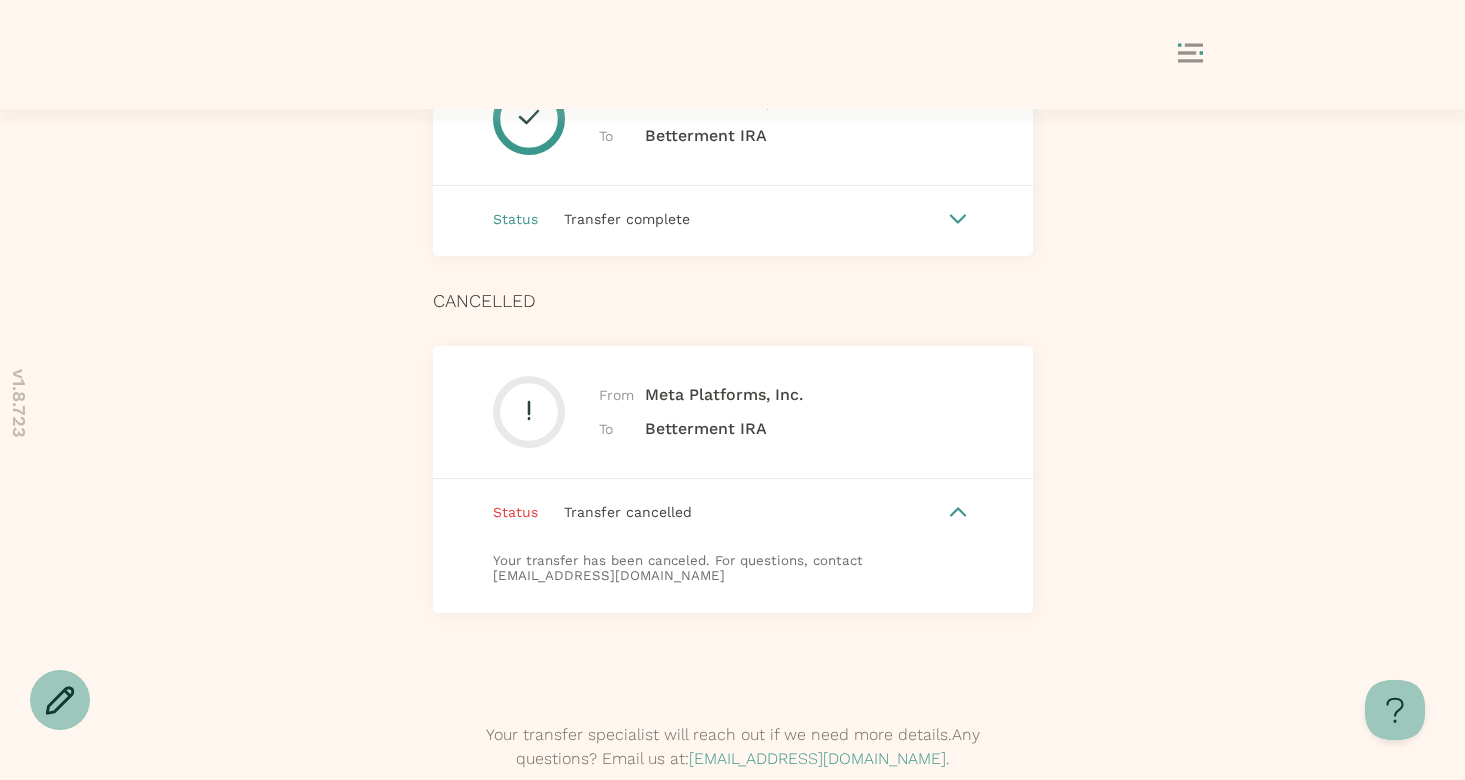 click at bounding box center [958, 512] 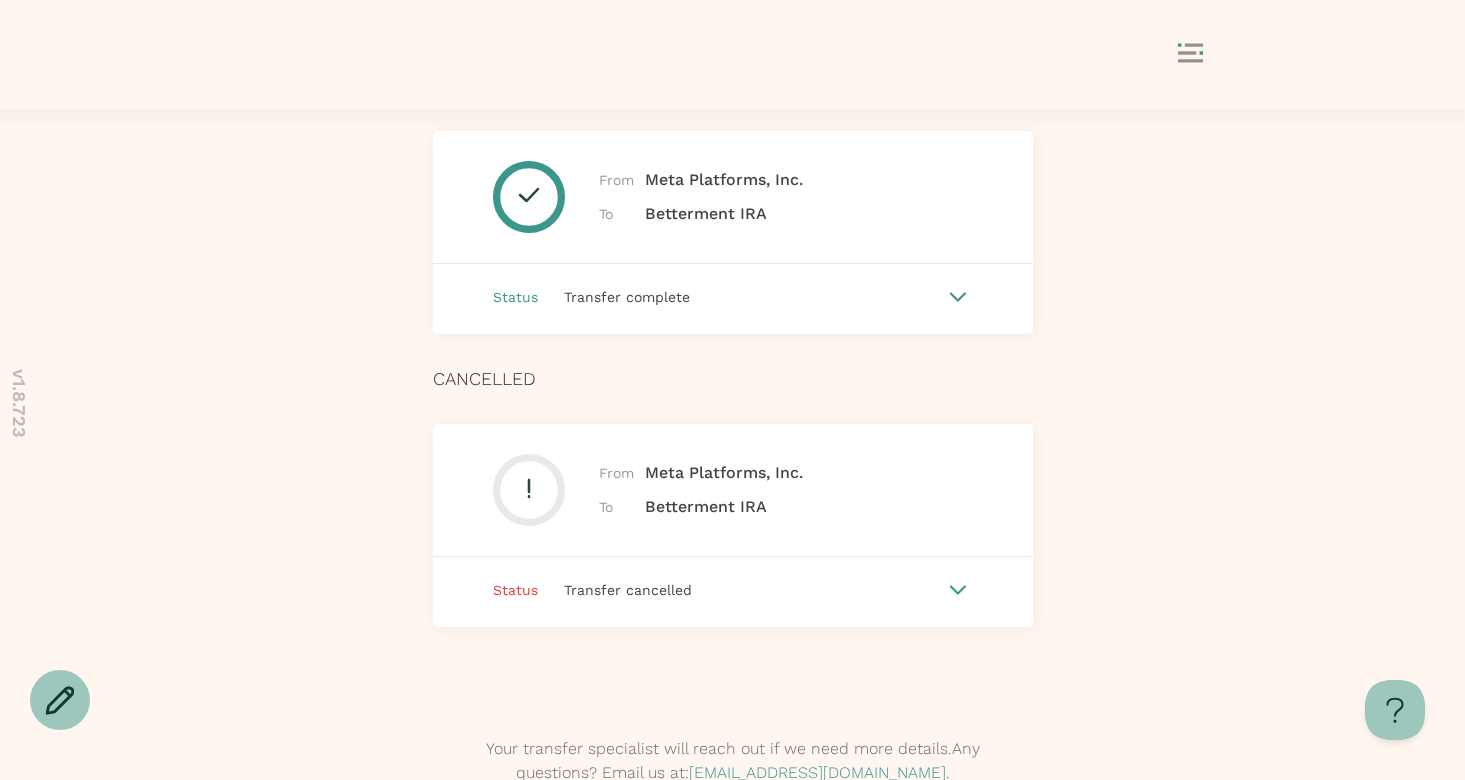 scroll, scrollTop: 2342, scrollLeft: 0, axis: vertical 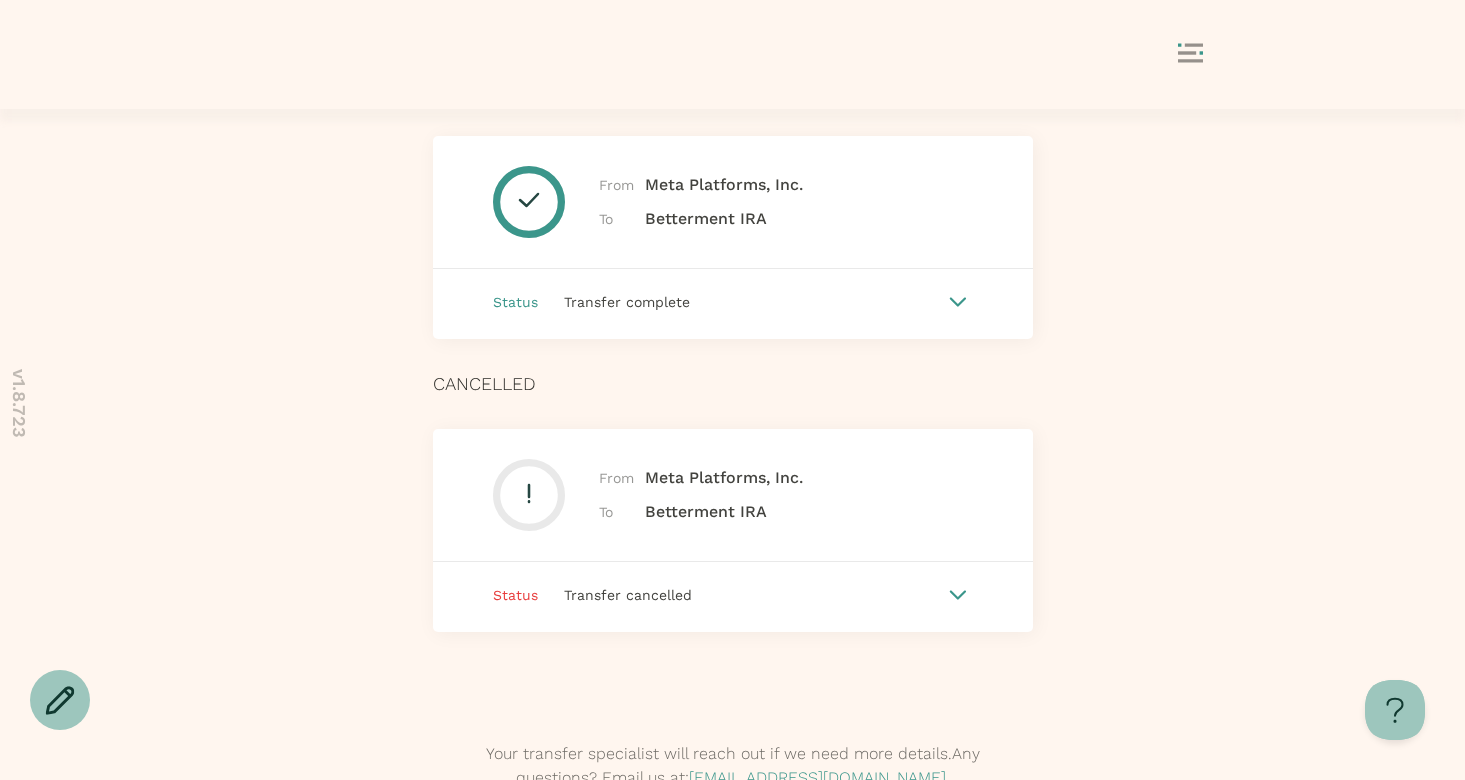 click 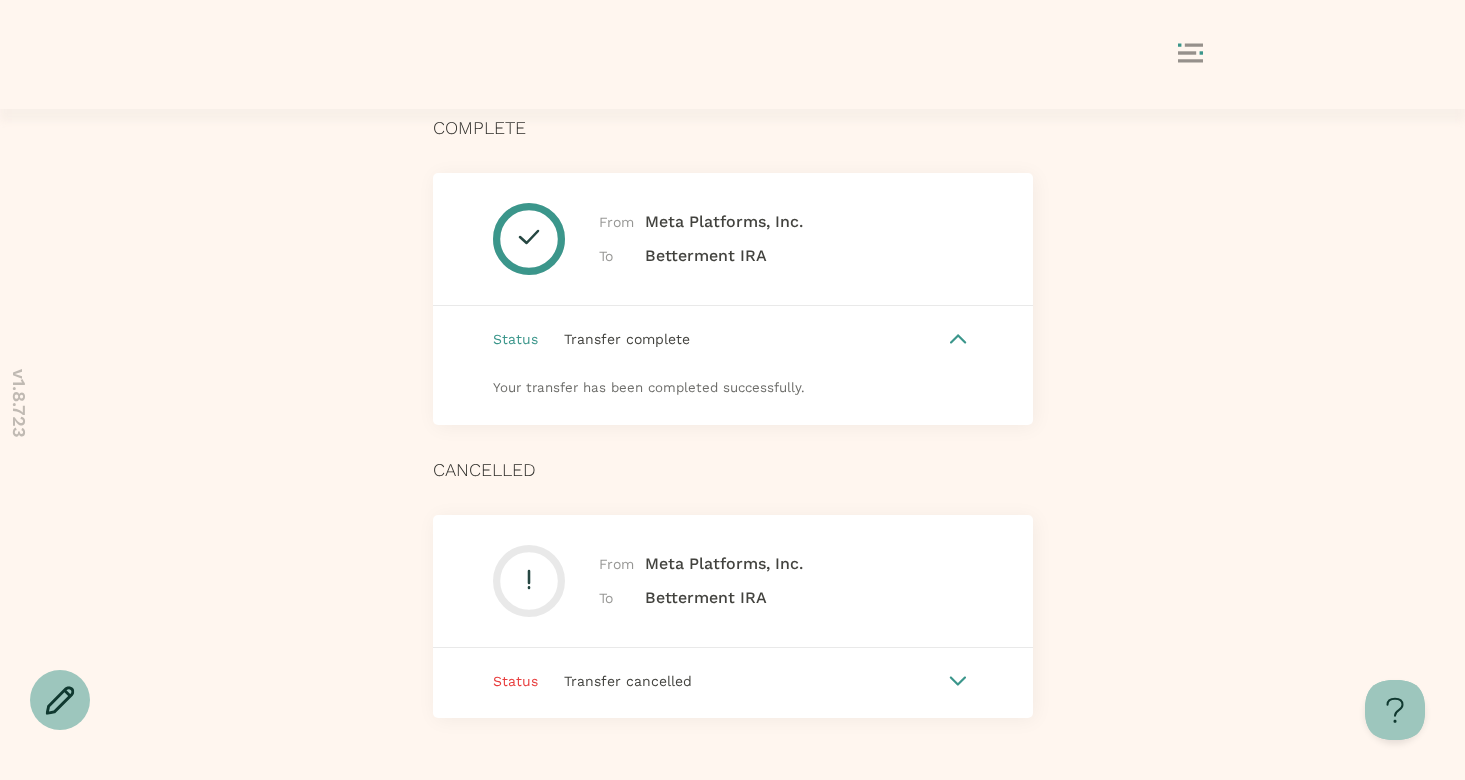 scroll, scrollTop: 2298, scrollLeft: 0, axis: vertical 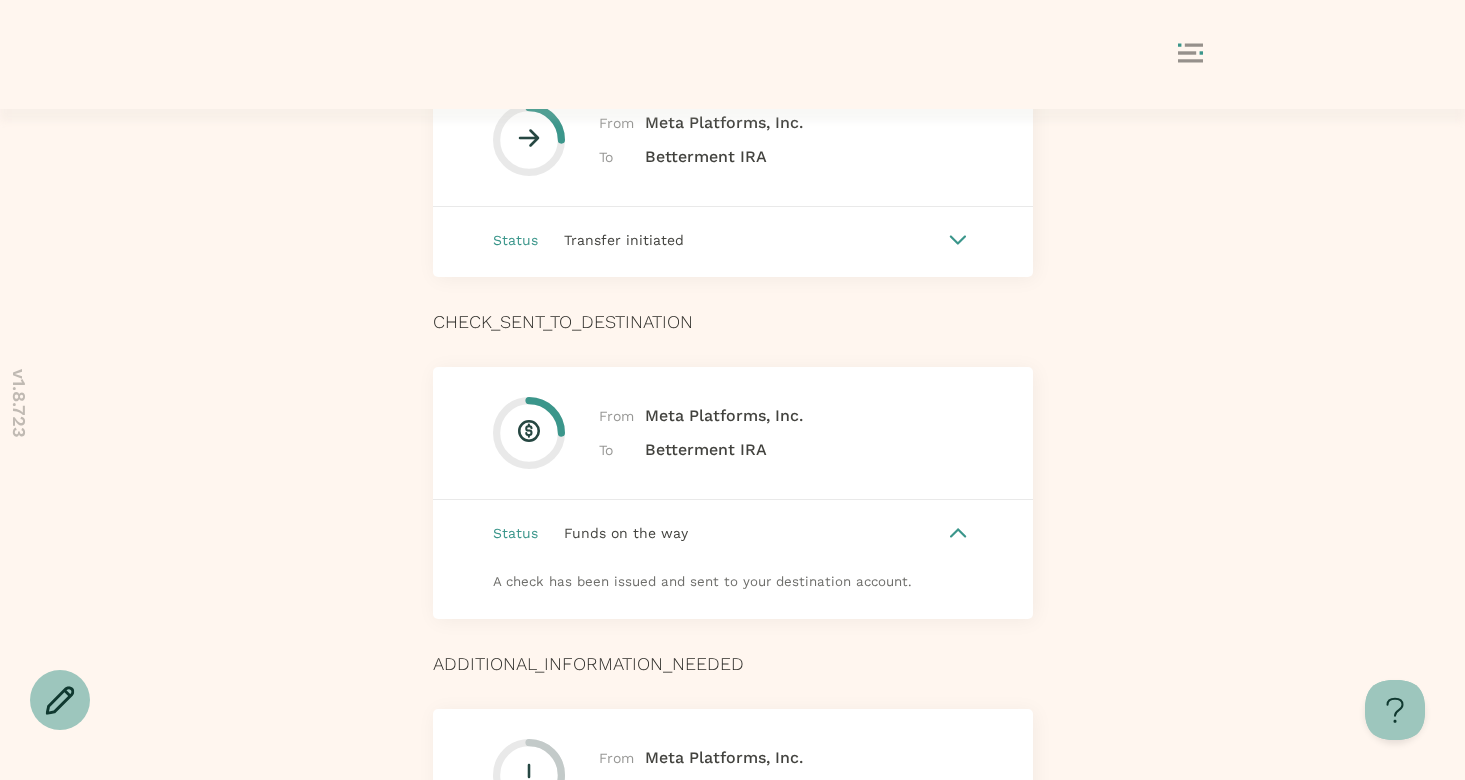click on "A check has been issued and sent to your destination account." at bounding box center [733, 592] 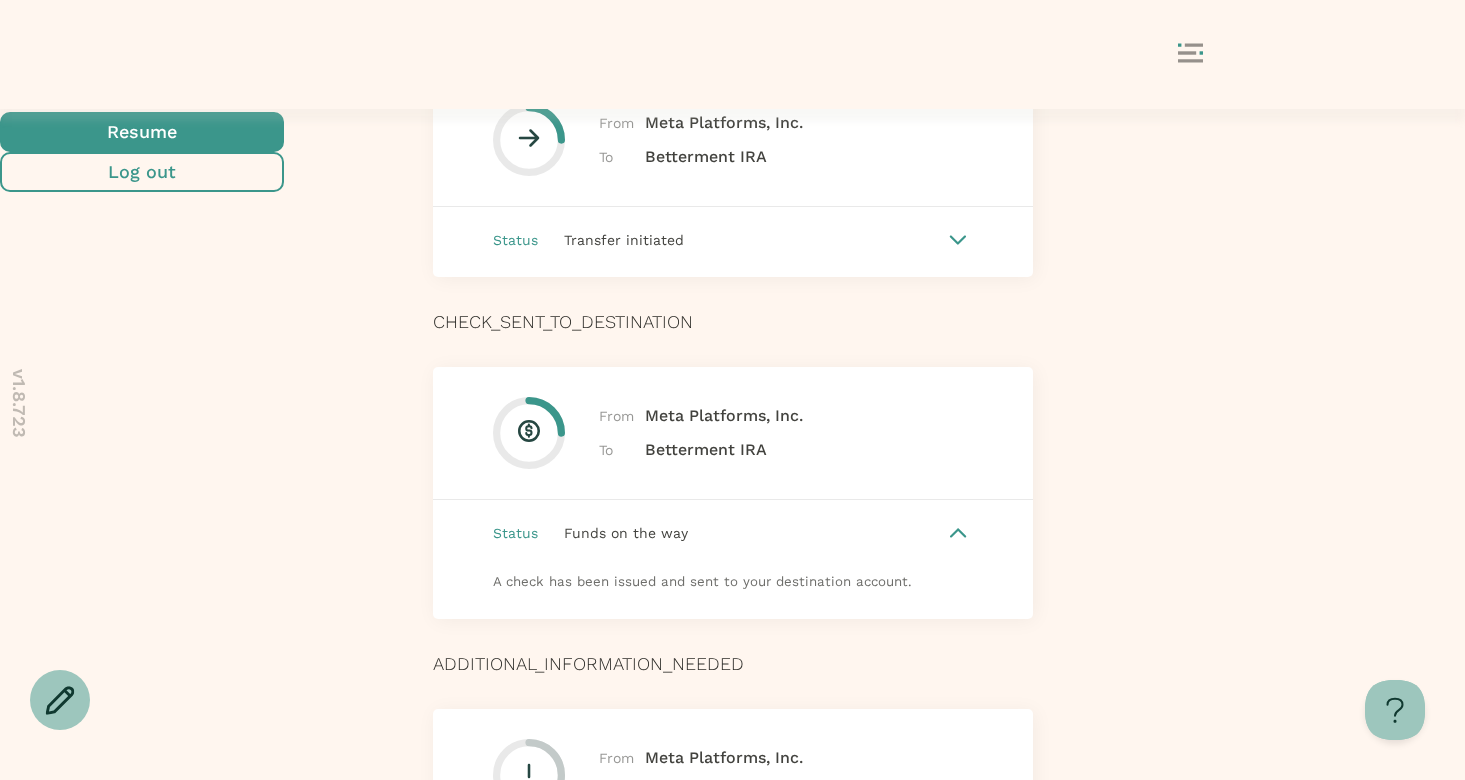 click at bounding box center [142, 132] 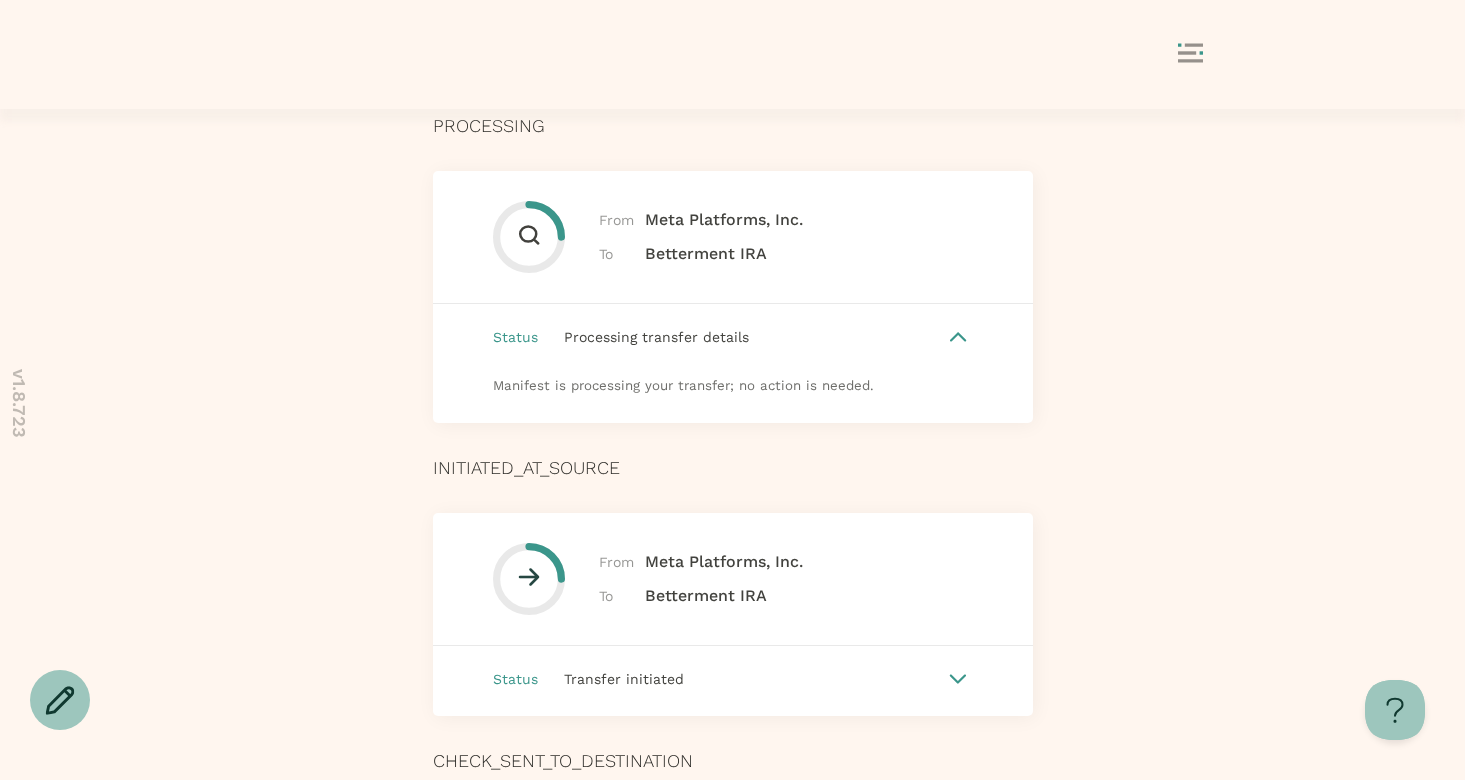 scroll, scrollTop: 1125, scrollLeft: 0, axis: vertical 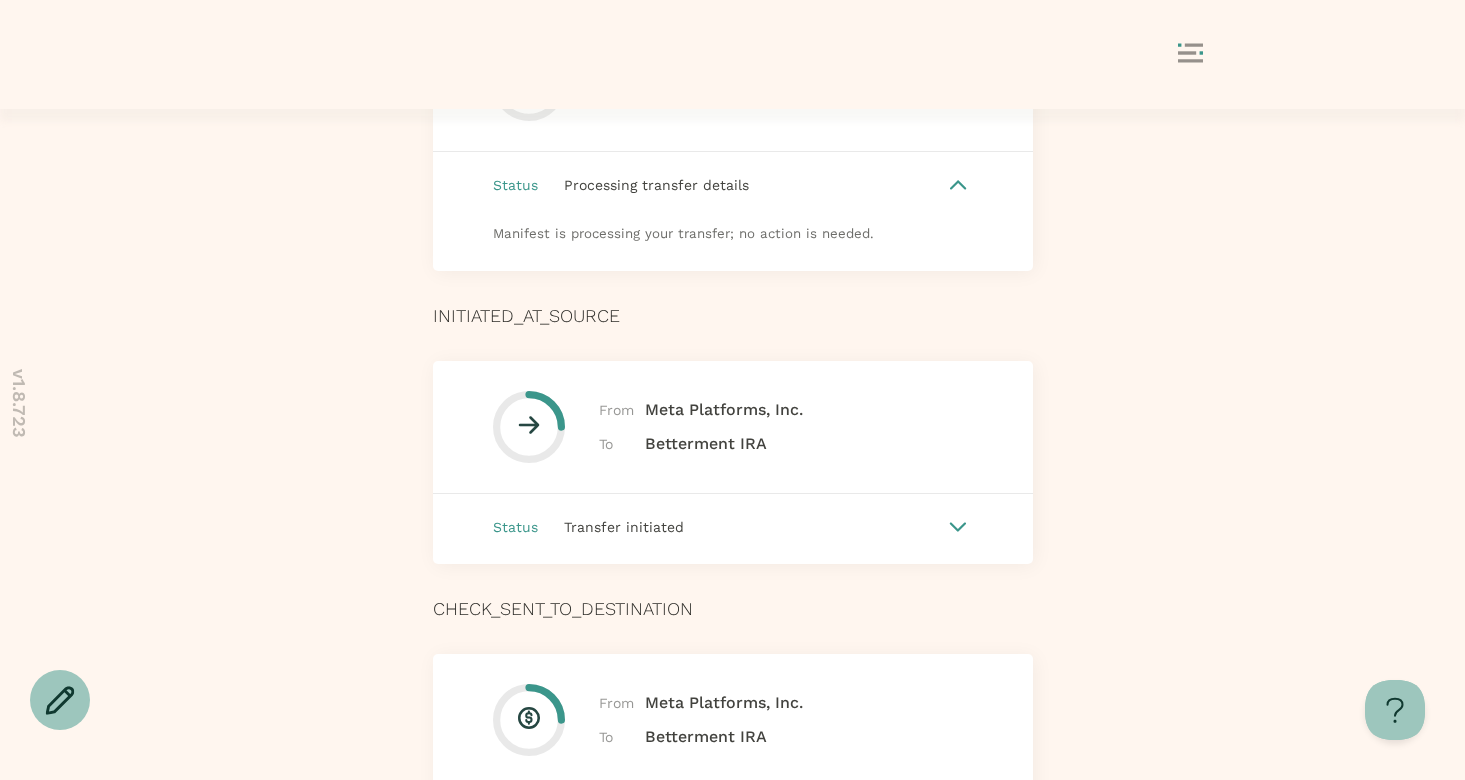 click on "Transfer initiated" at bounding box center [740, 527] 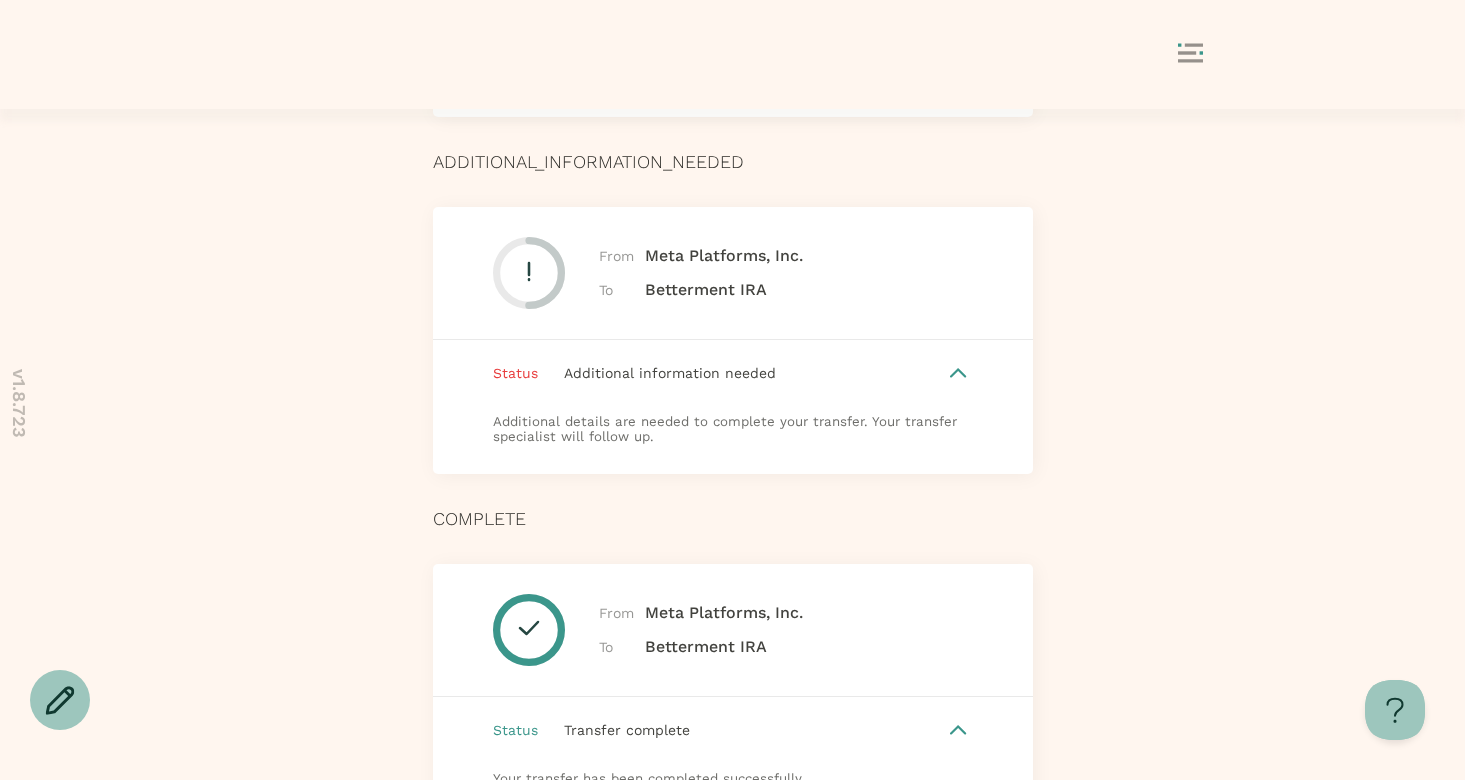 scroll, scrollTop: 1964, scrollLeft: 0, axis: vertical 